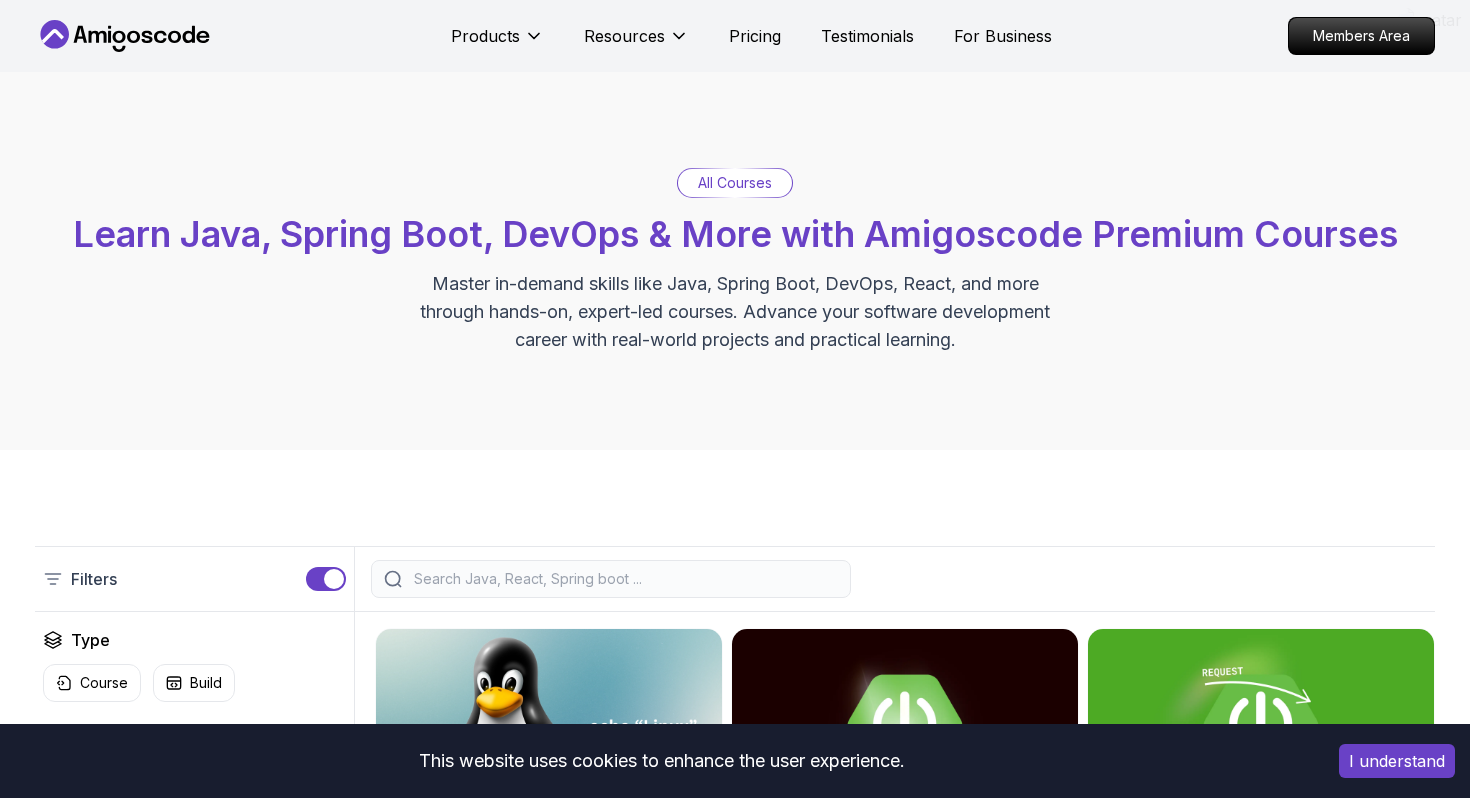 scroll, scrollTop: 13, scrollLeft: 0, axis: vertical 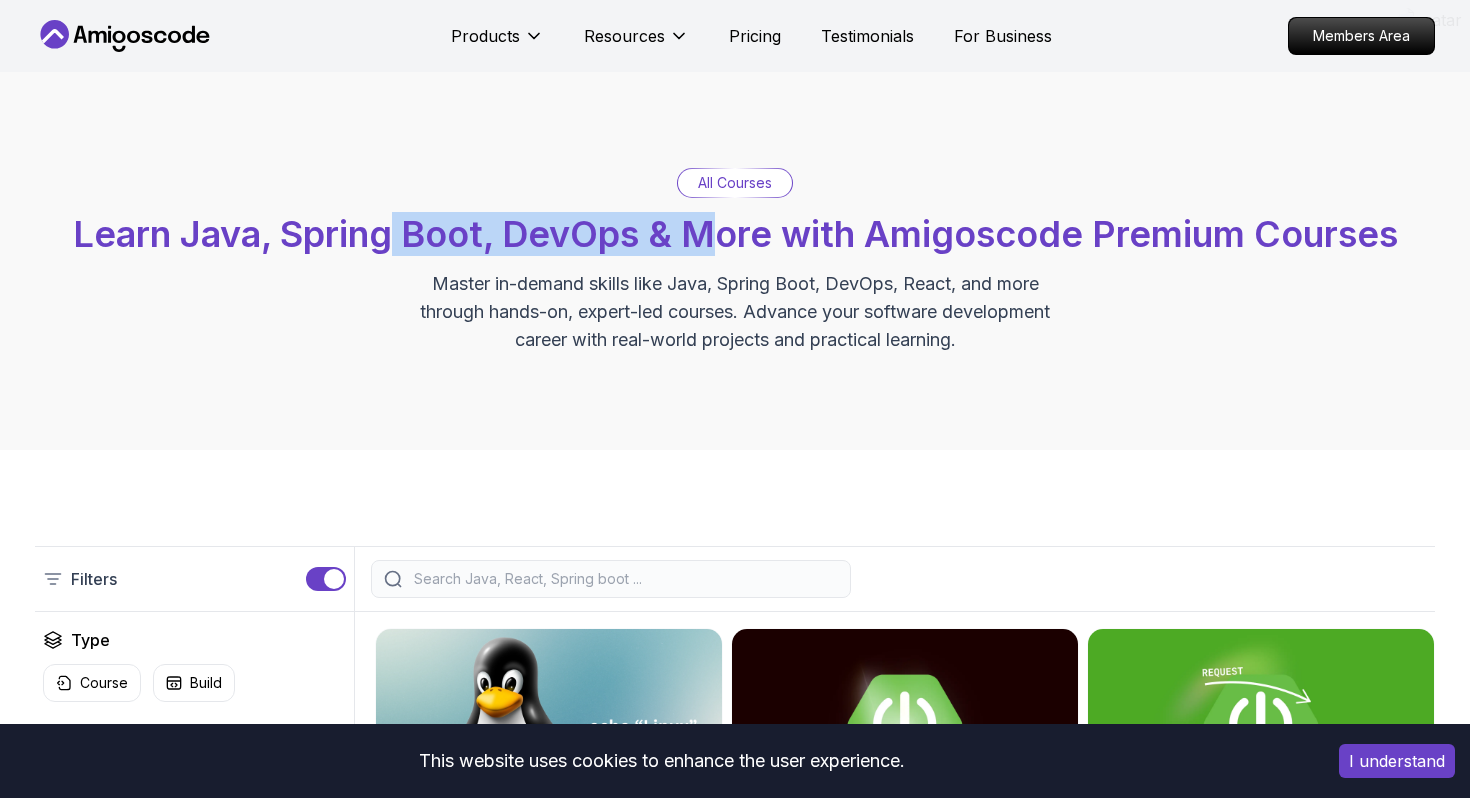 drag, startPoint x: 385, startPoint y: 252, endPoint x: 743, endPoint y: 252, distance: 358 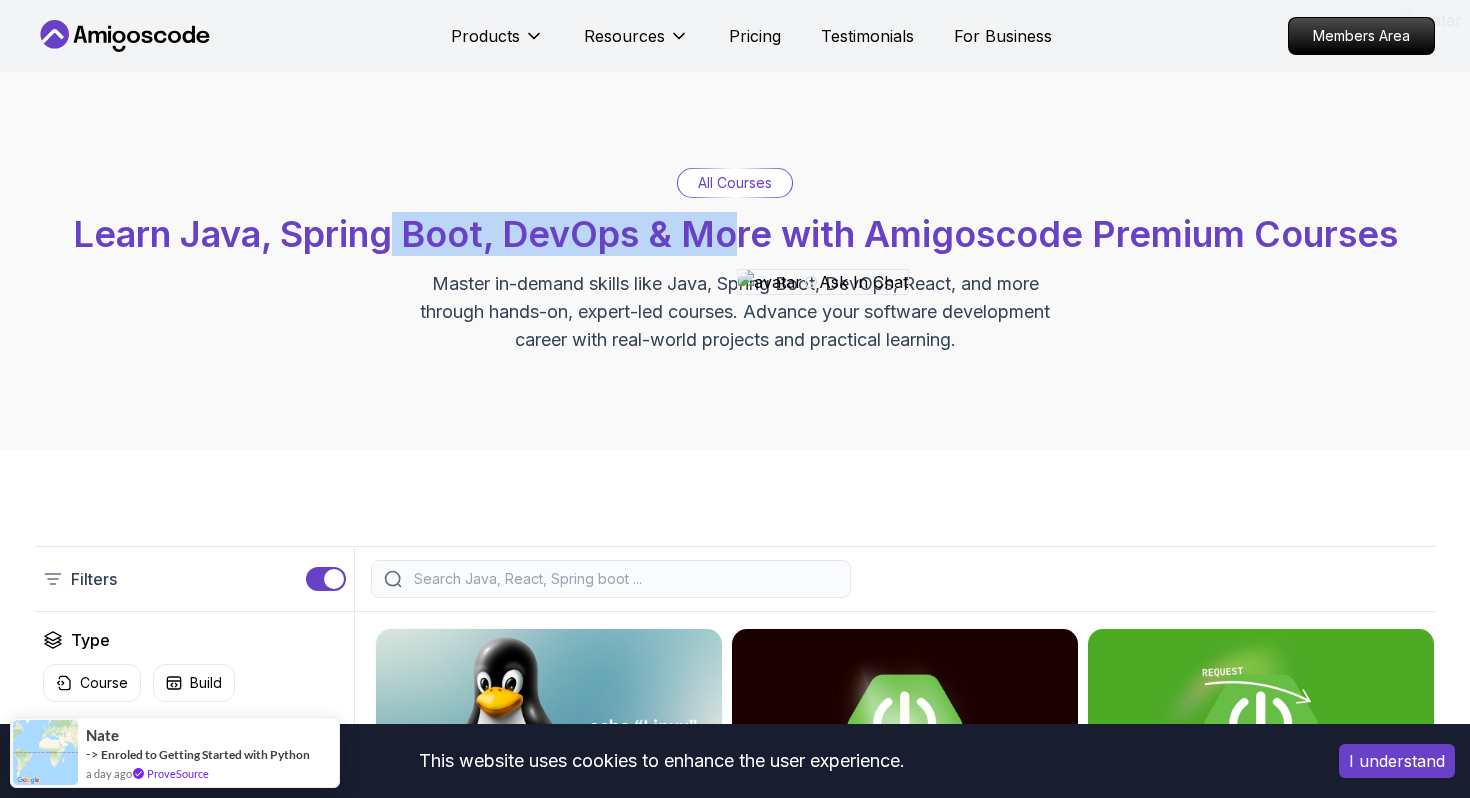 click on "Learn Java, Spring Boot, DevOps & More with Amigoscode Premium Courses" at bounding box center (735, 234) 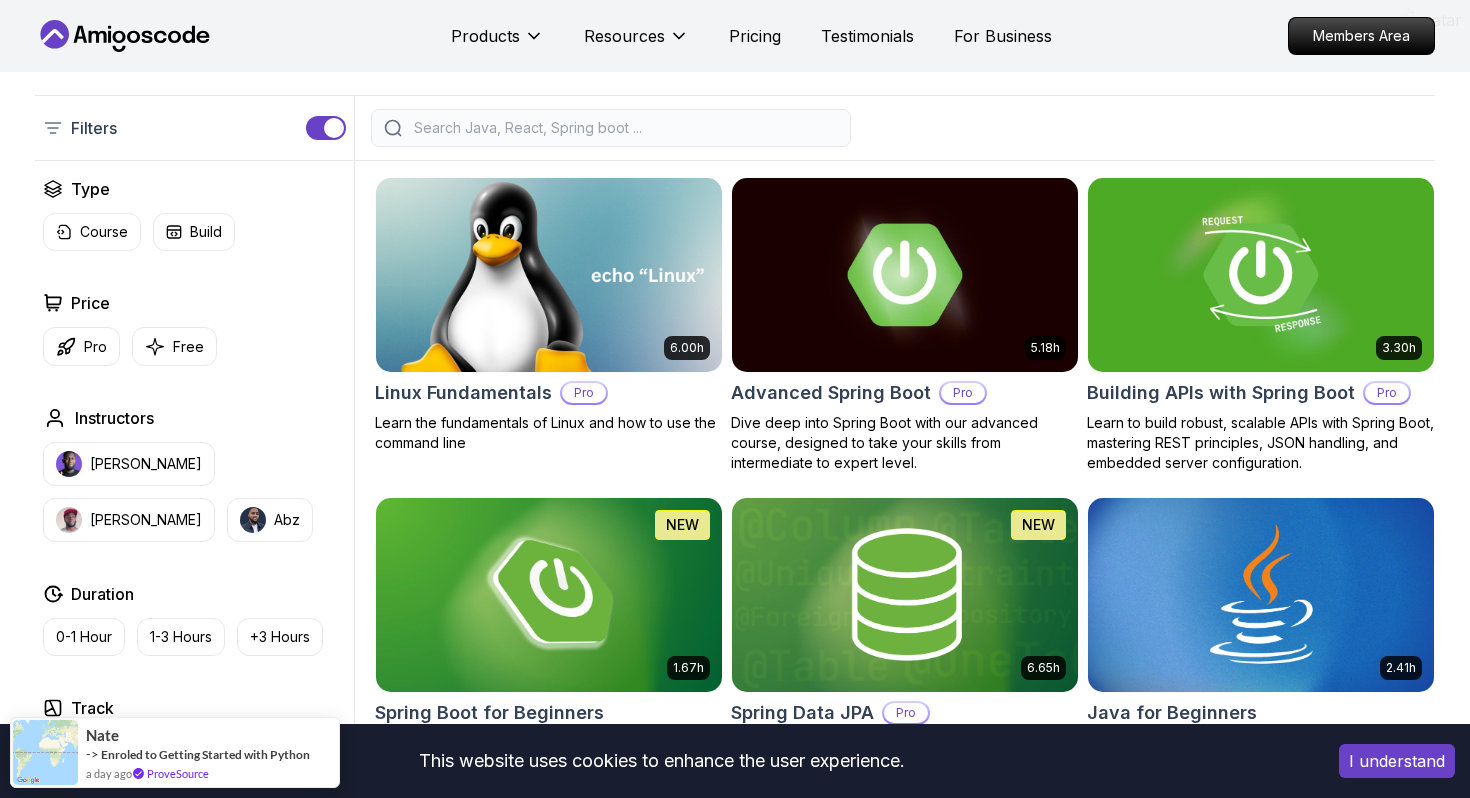 scroll, scrollTop: 457, scrollLeft: 0, axis: vertical 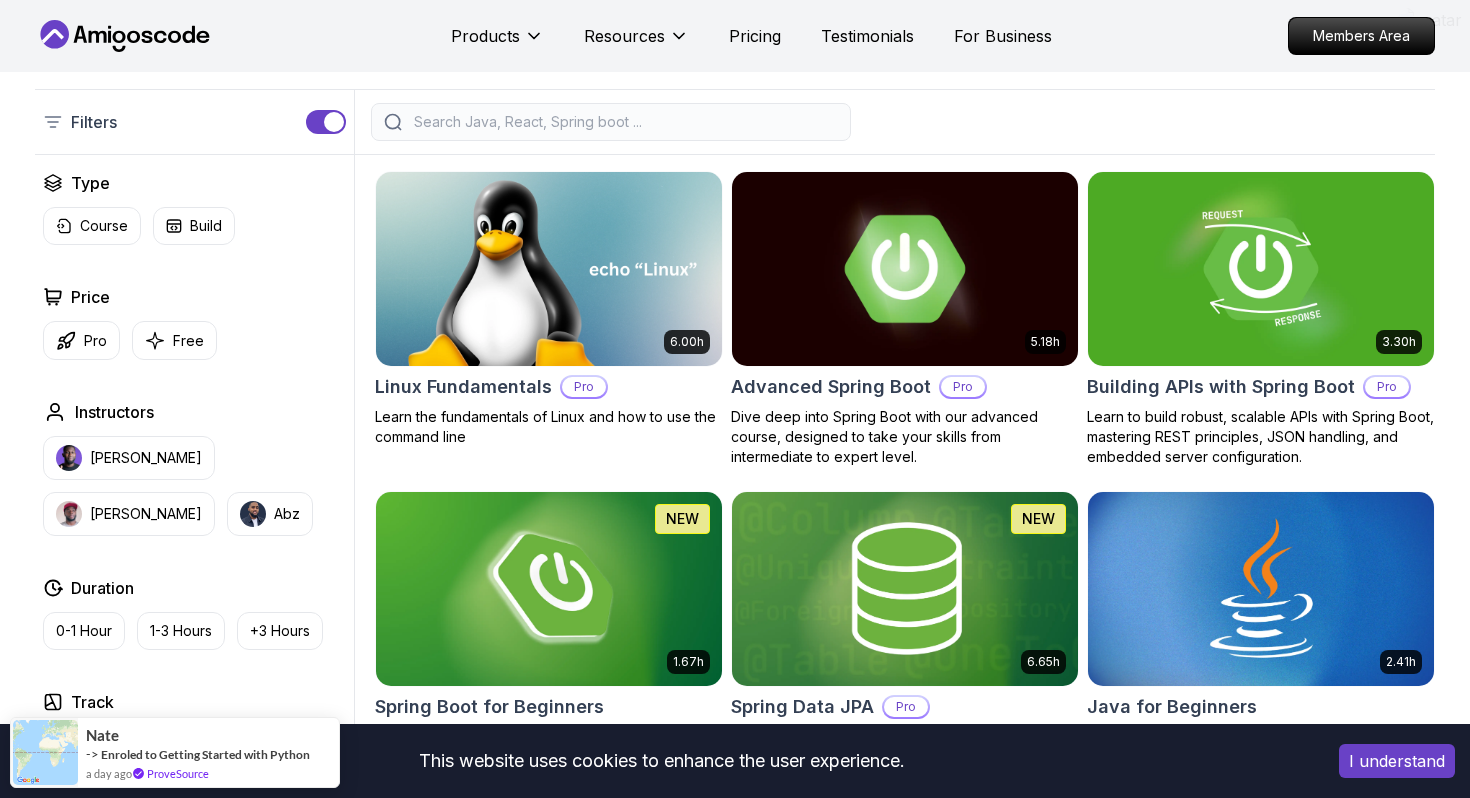 click at bounding box center [904, 268] 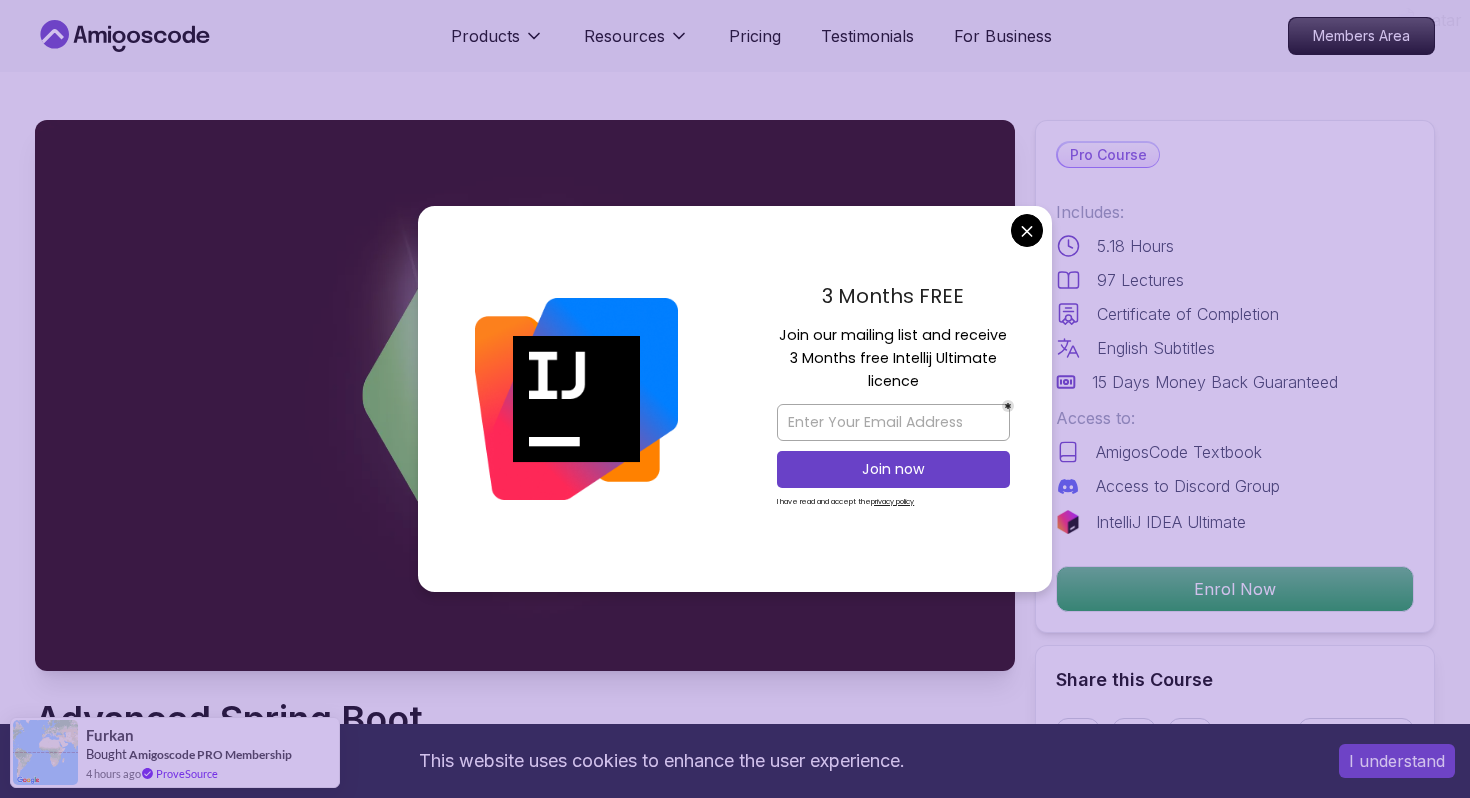 drag, startPoint x: 827, startPoint y: 335, endPoint x: 924, endPoint y: 335, distance: 97 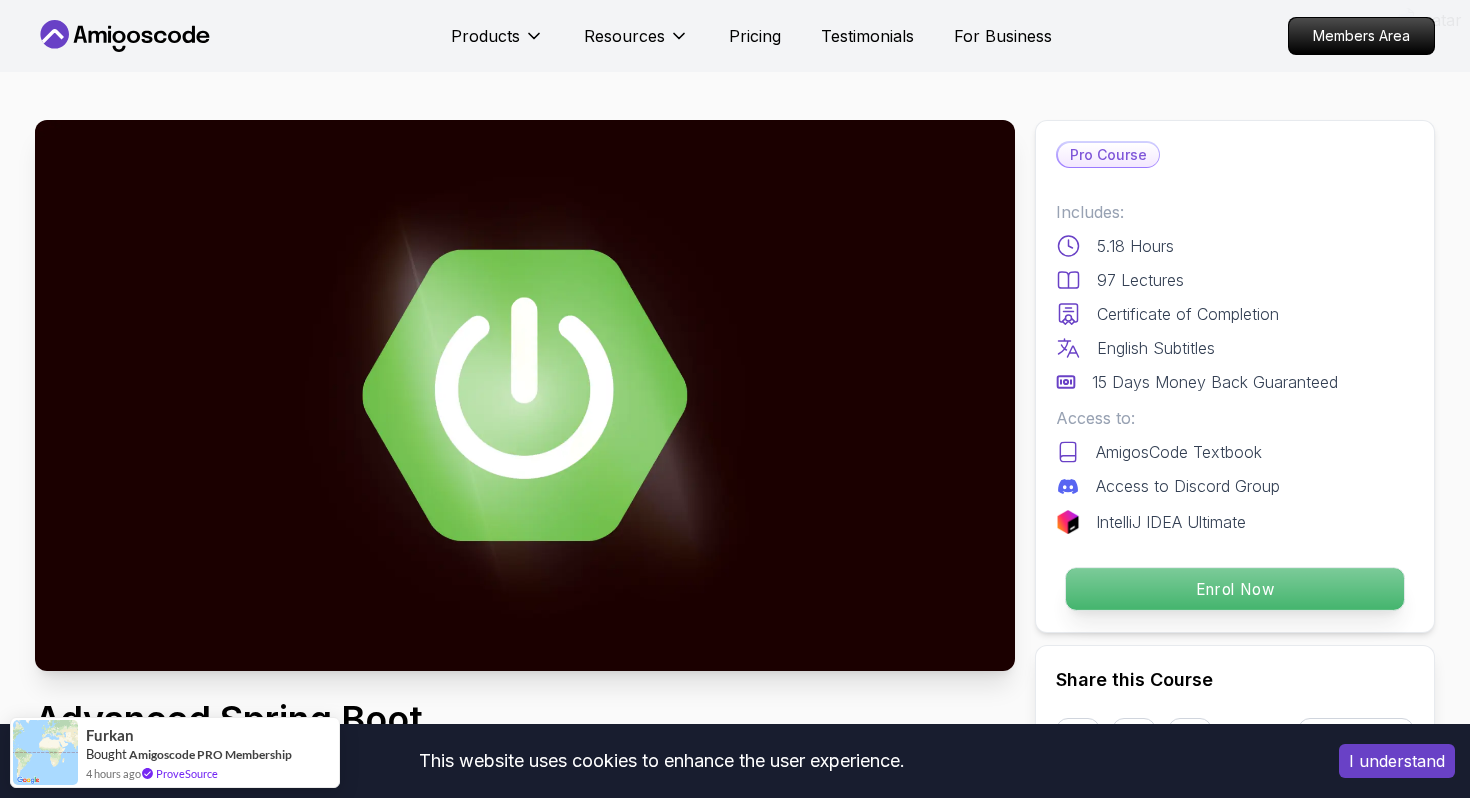 click on "Enrol Now" at bounding box center (1235, 589) 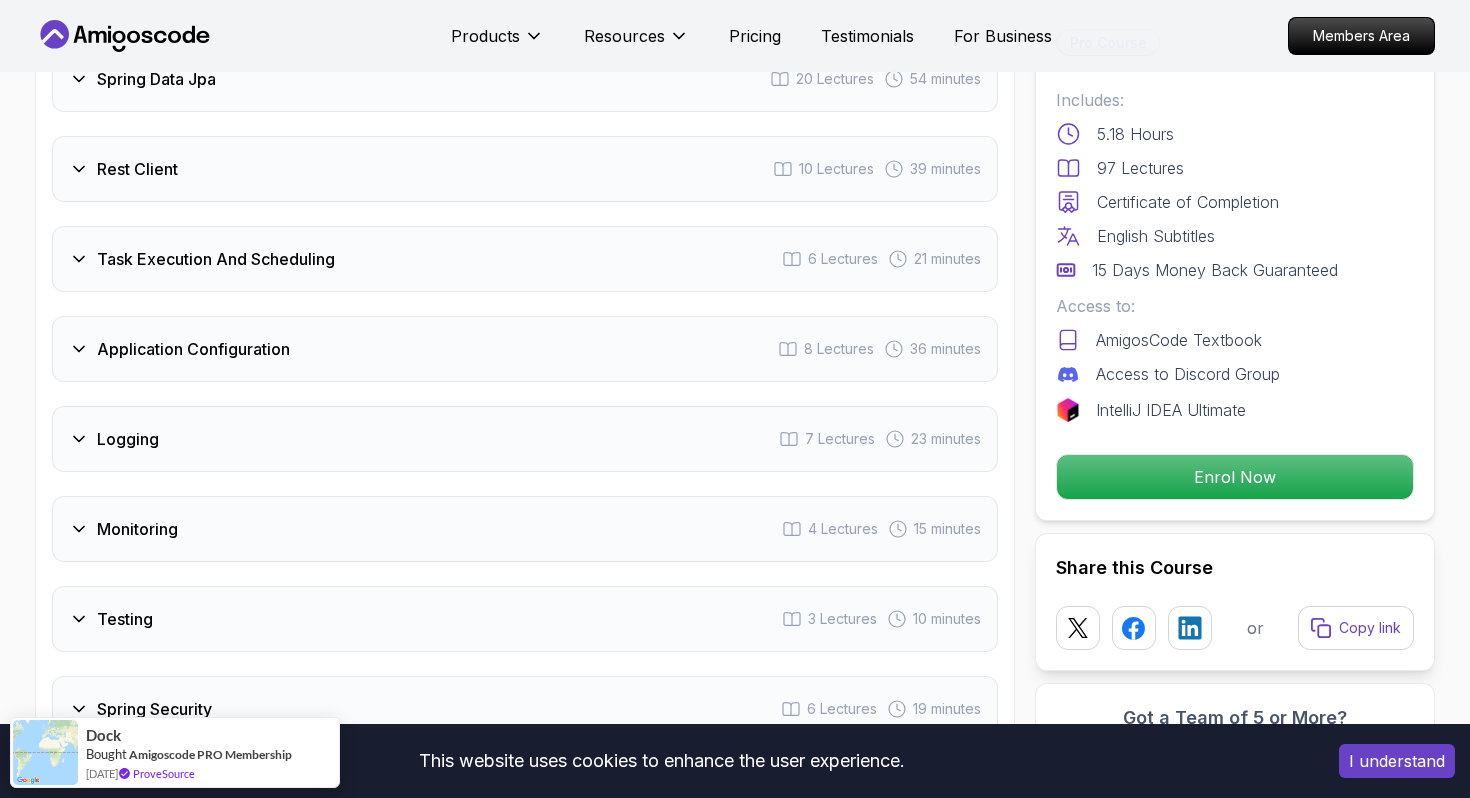 scroll, scrollTop: 2893, scrollLeft: 0, axis: vertical 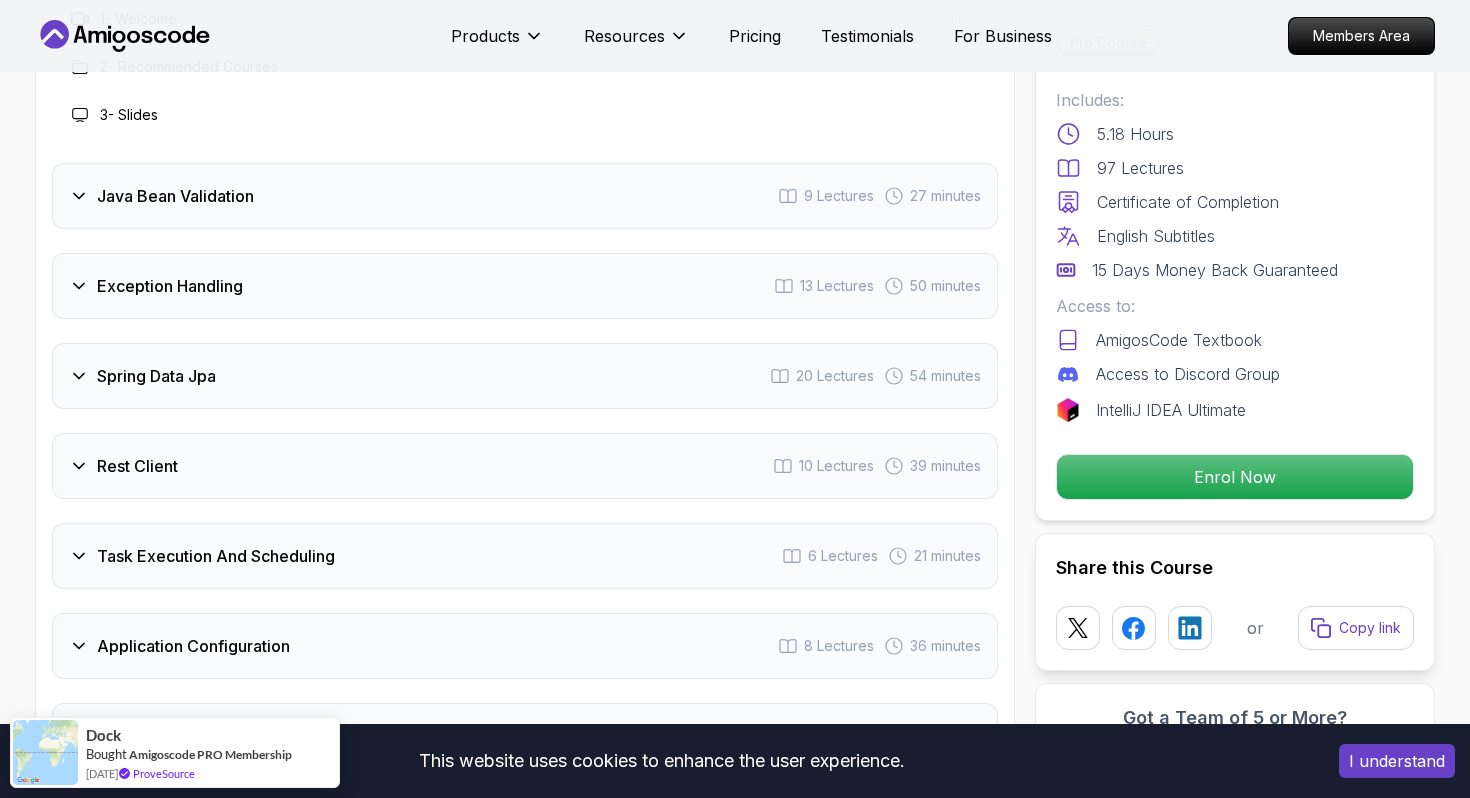 click 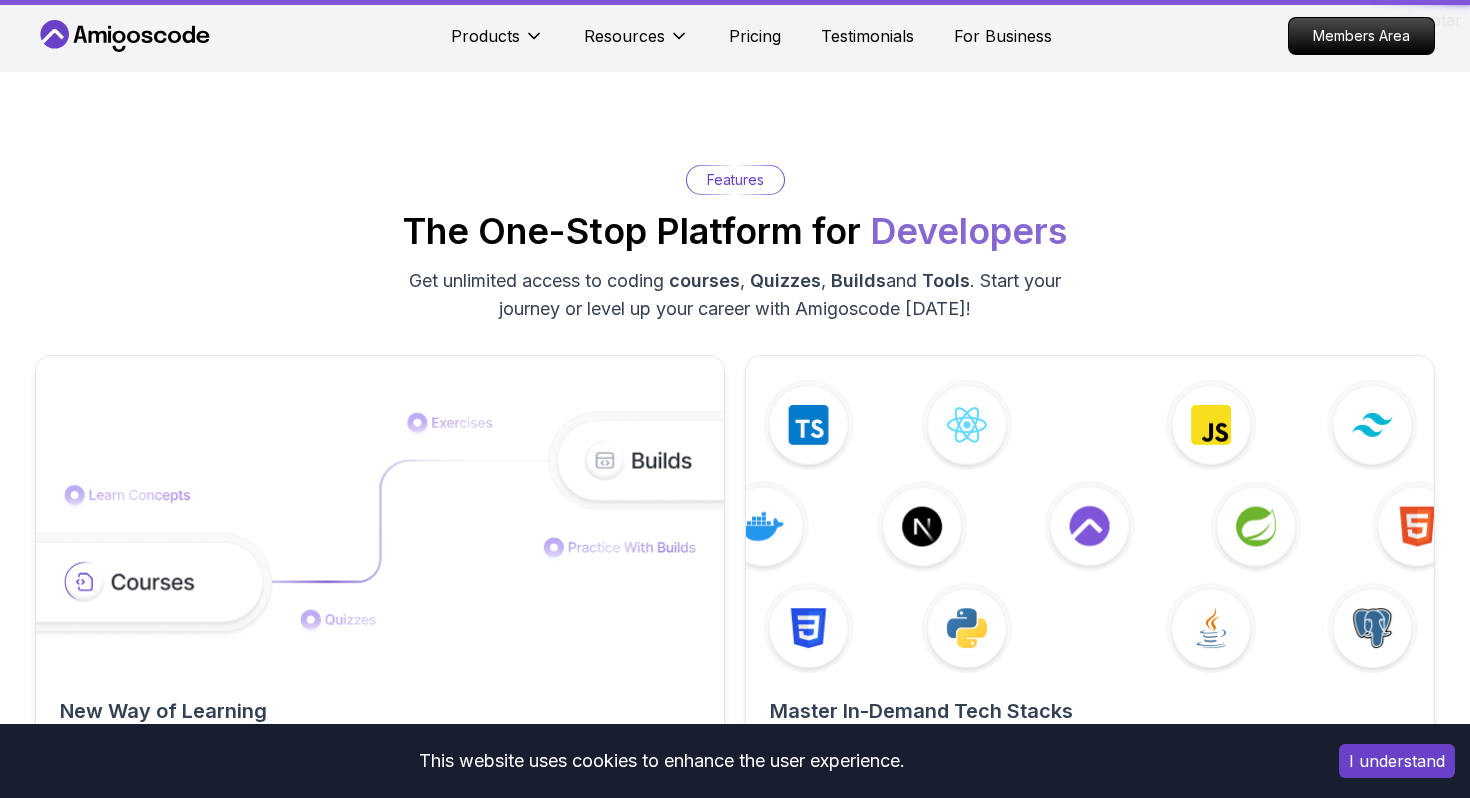 scroll, scrollTop: 0, scrollLeft: 0, axis: both 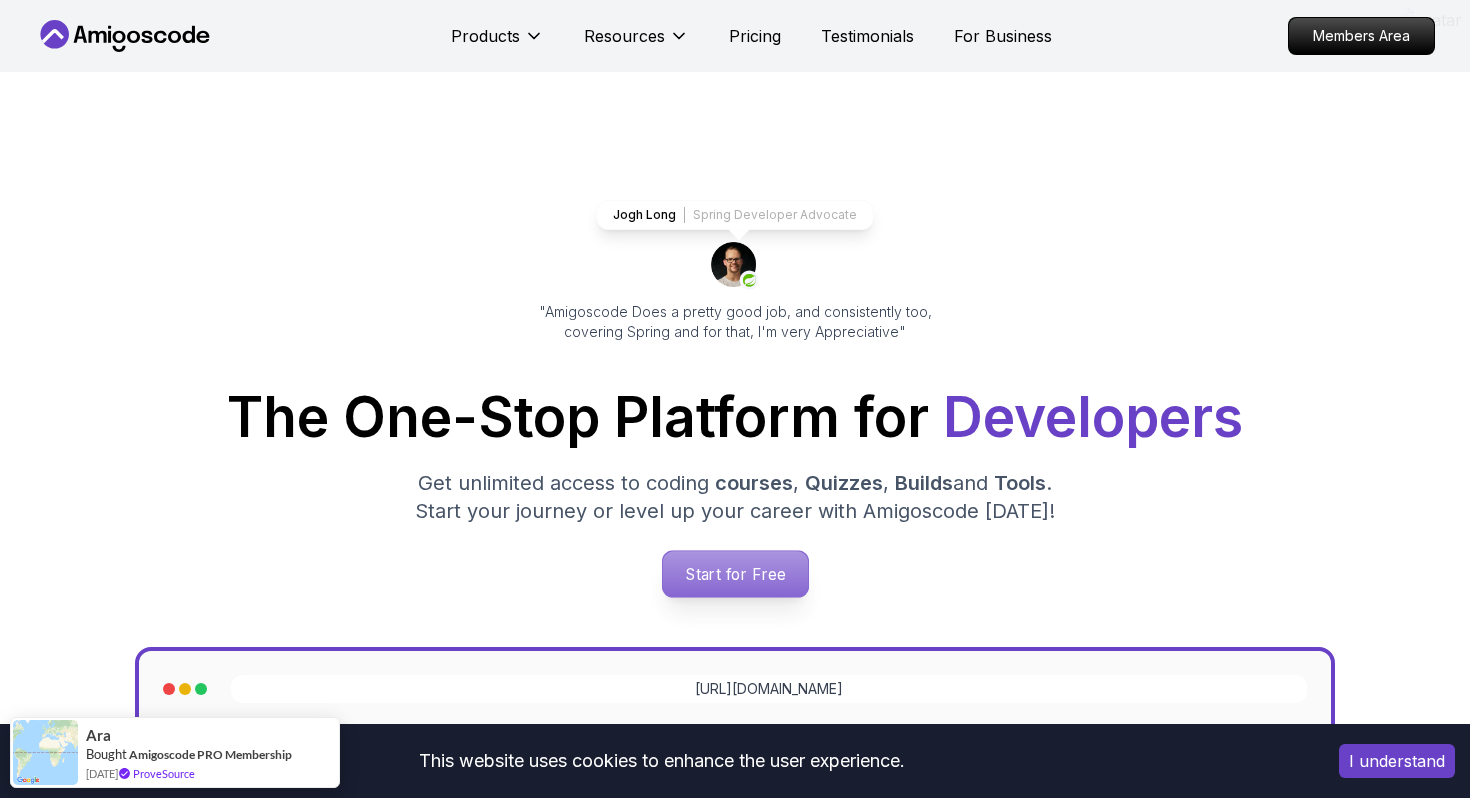 click on "Start for Free" at bounding box center [734, 574] 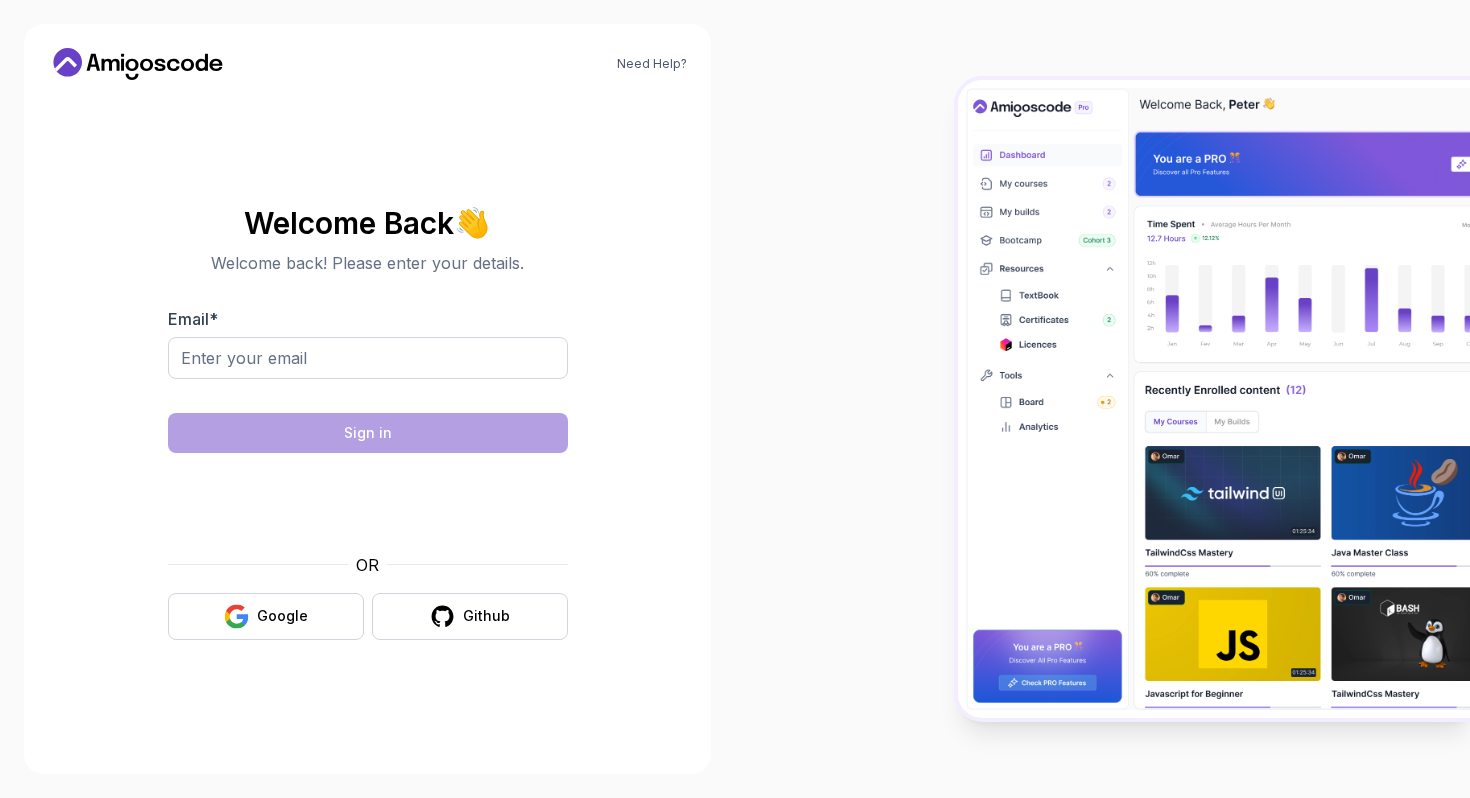 click at bounding box center [368, 392] 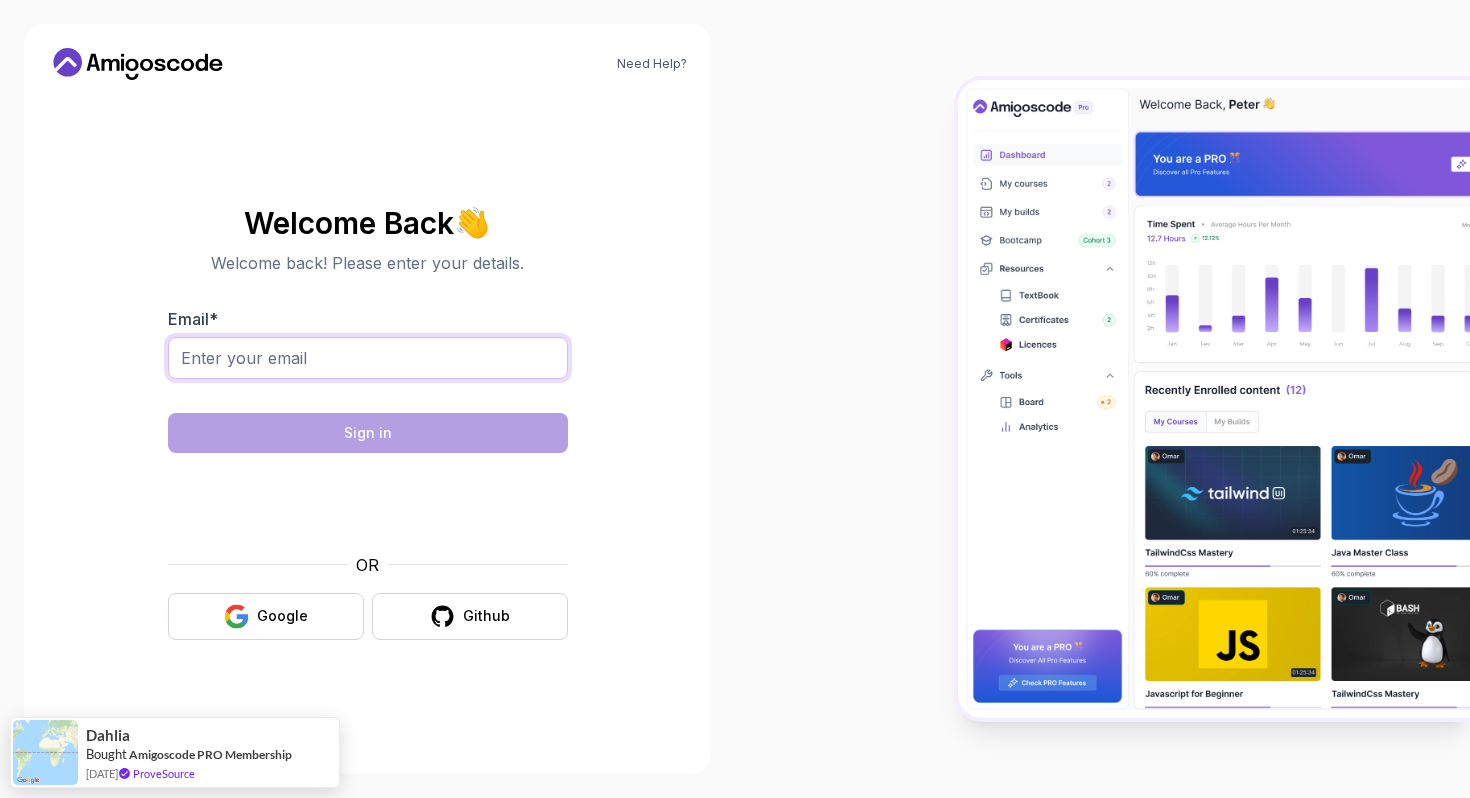 click on "Email *" at bounding box center [368, 358] 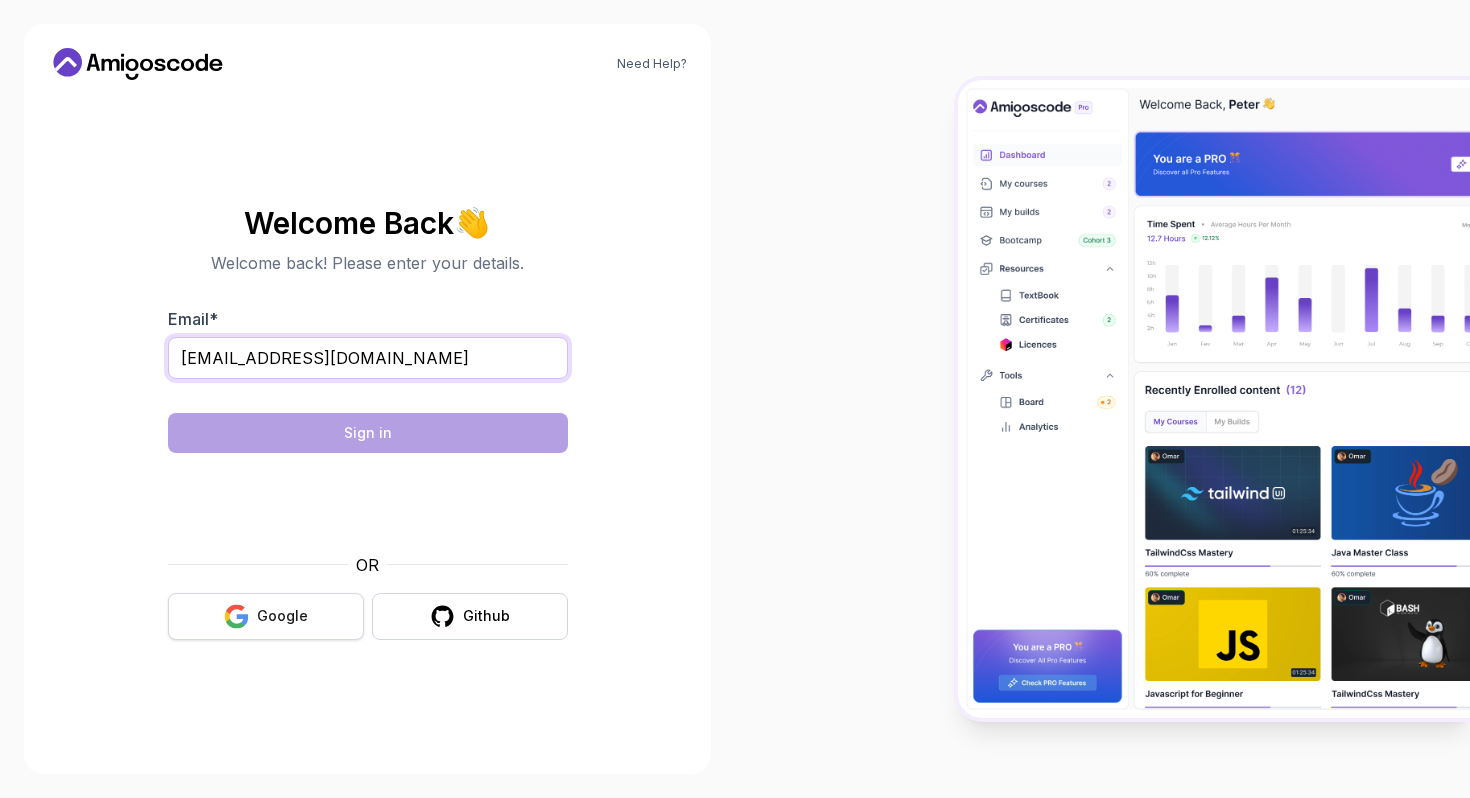 type on "deepak164malik@gmail.com" 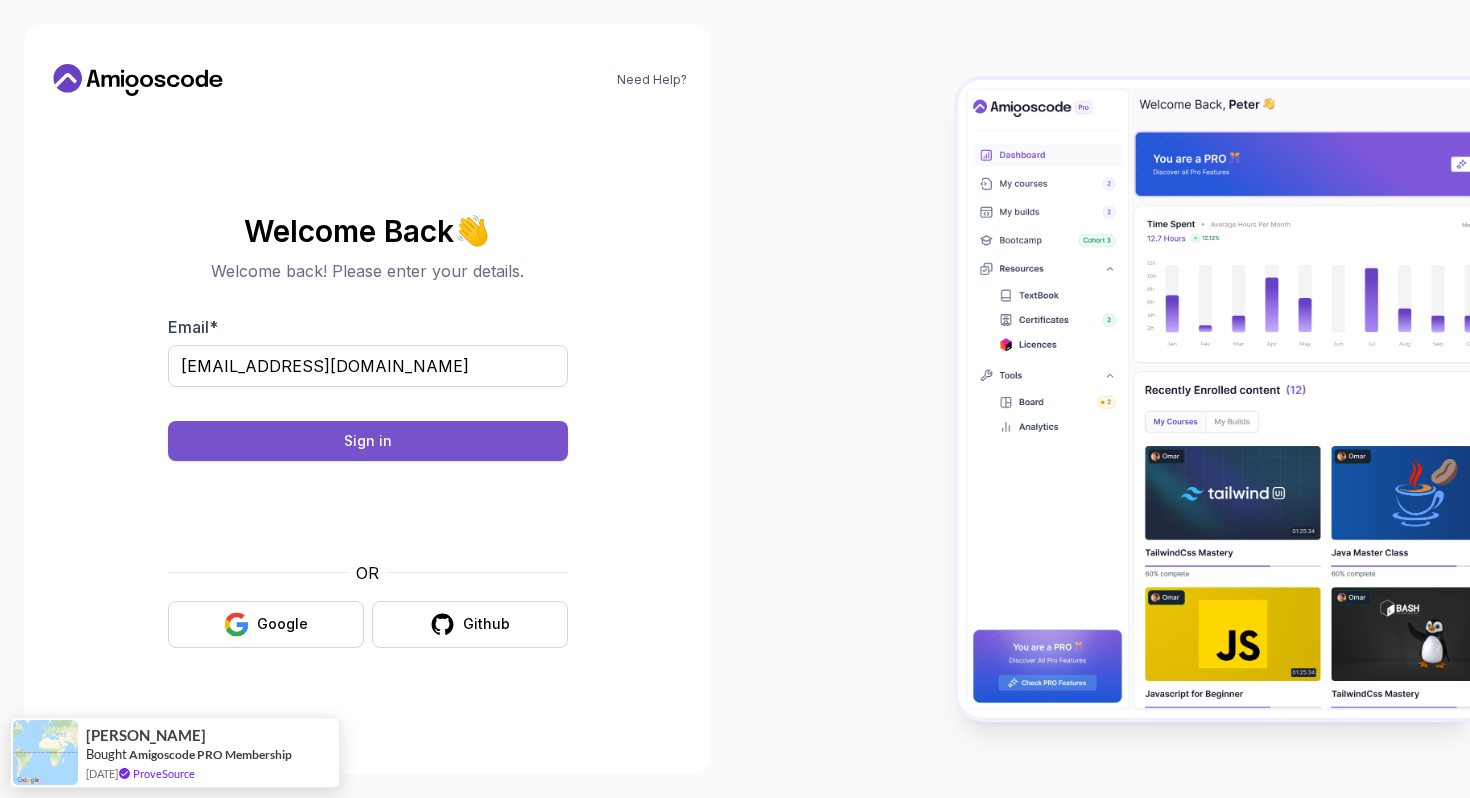 click on "Sign in" at bounding box center [368, 441] 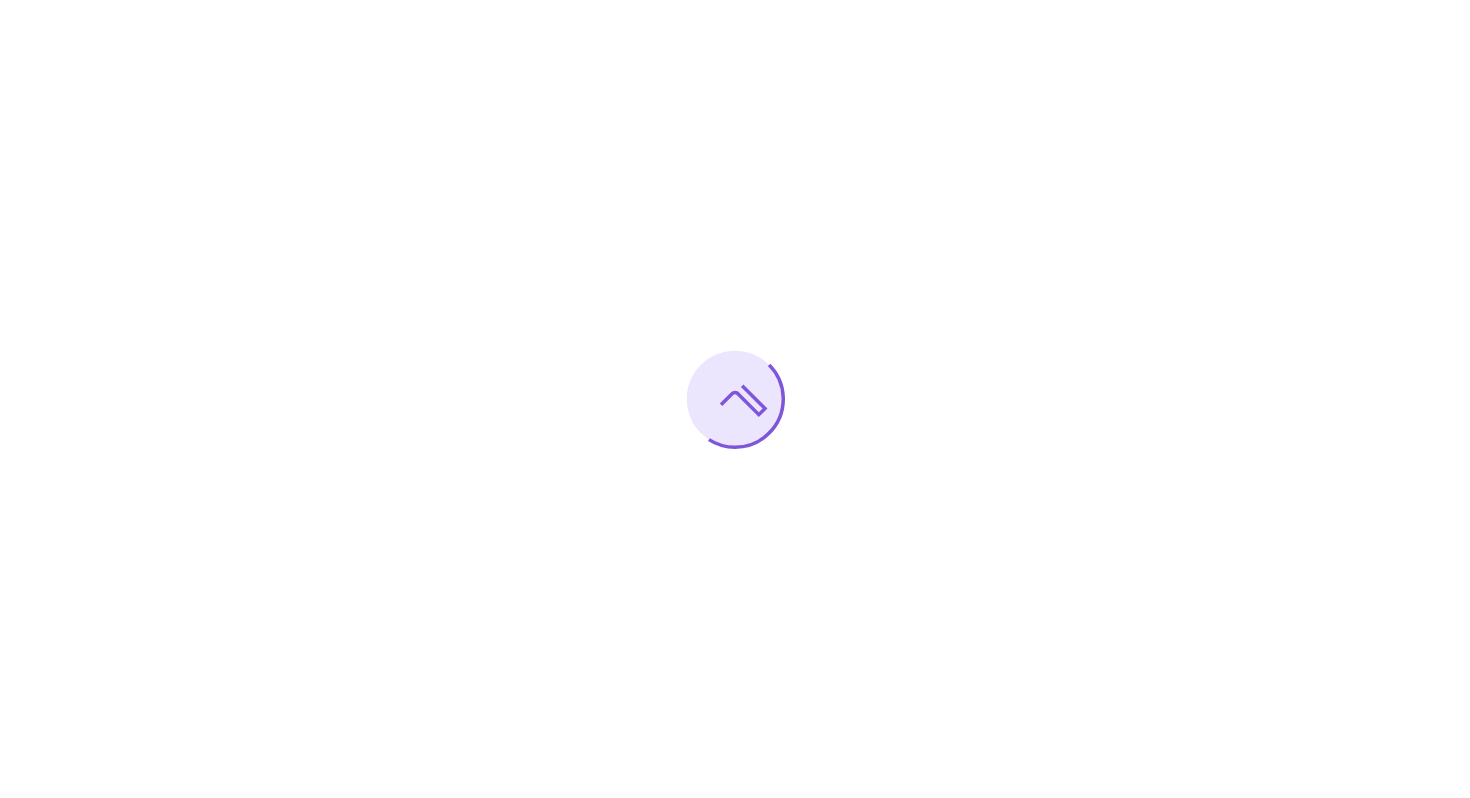 scroll, scrollTop: 0, scrollLeft: 0, axis: both 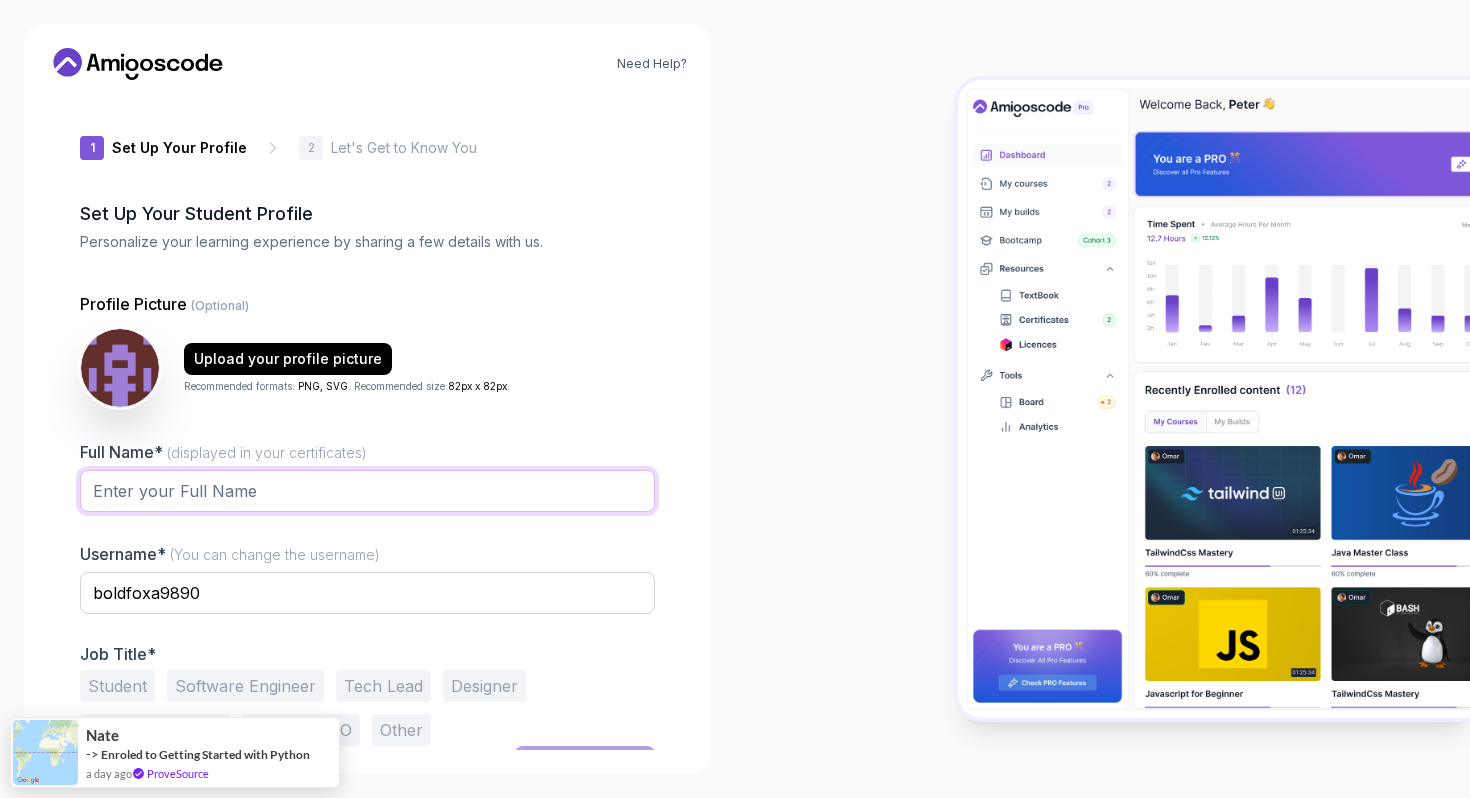 click on "Full Name*   (displayed in your certificates)" at bounding box center [367, 491] 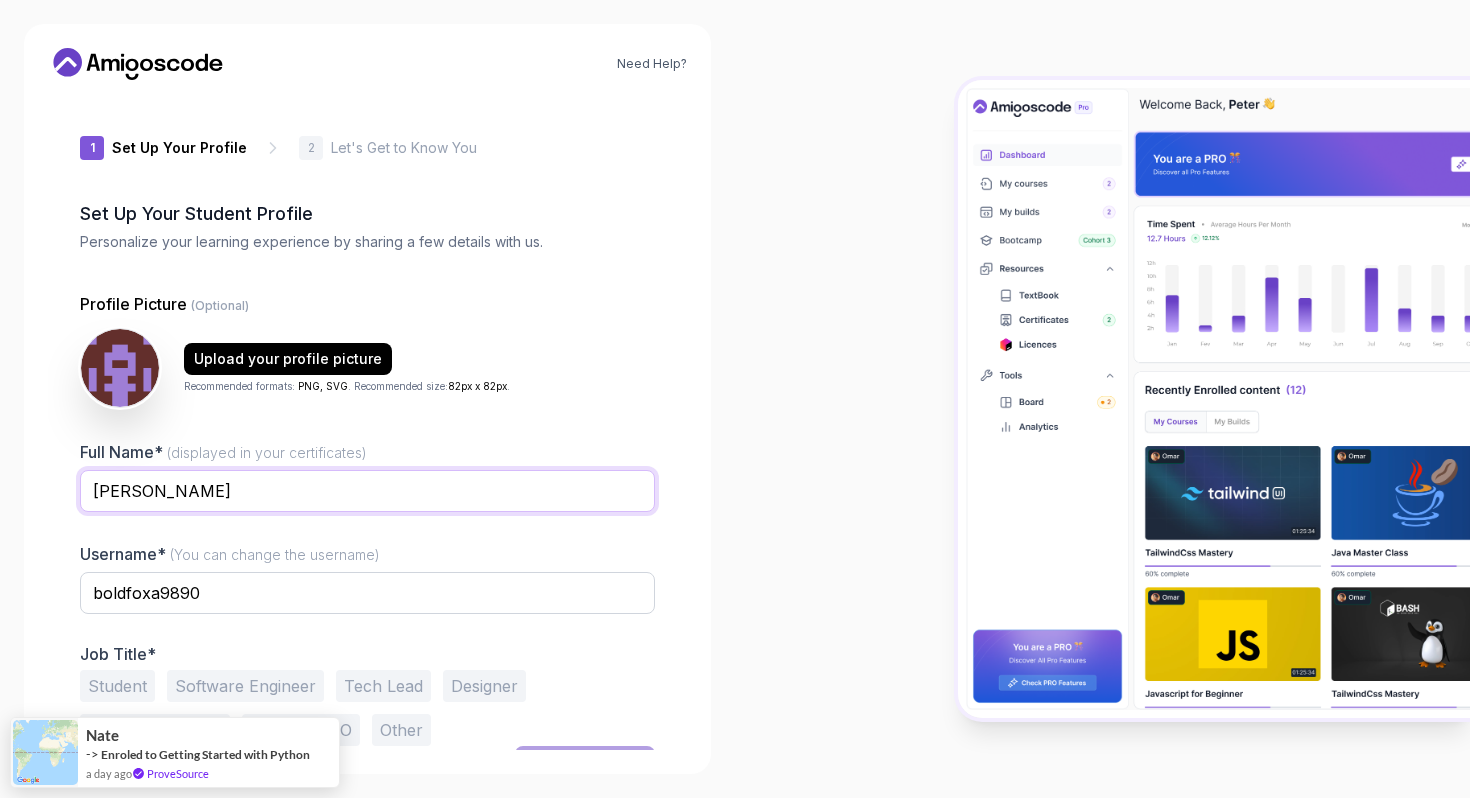 type on "[PERSON_NAME]" 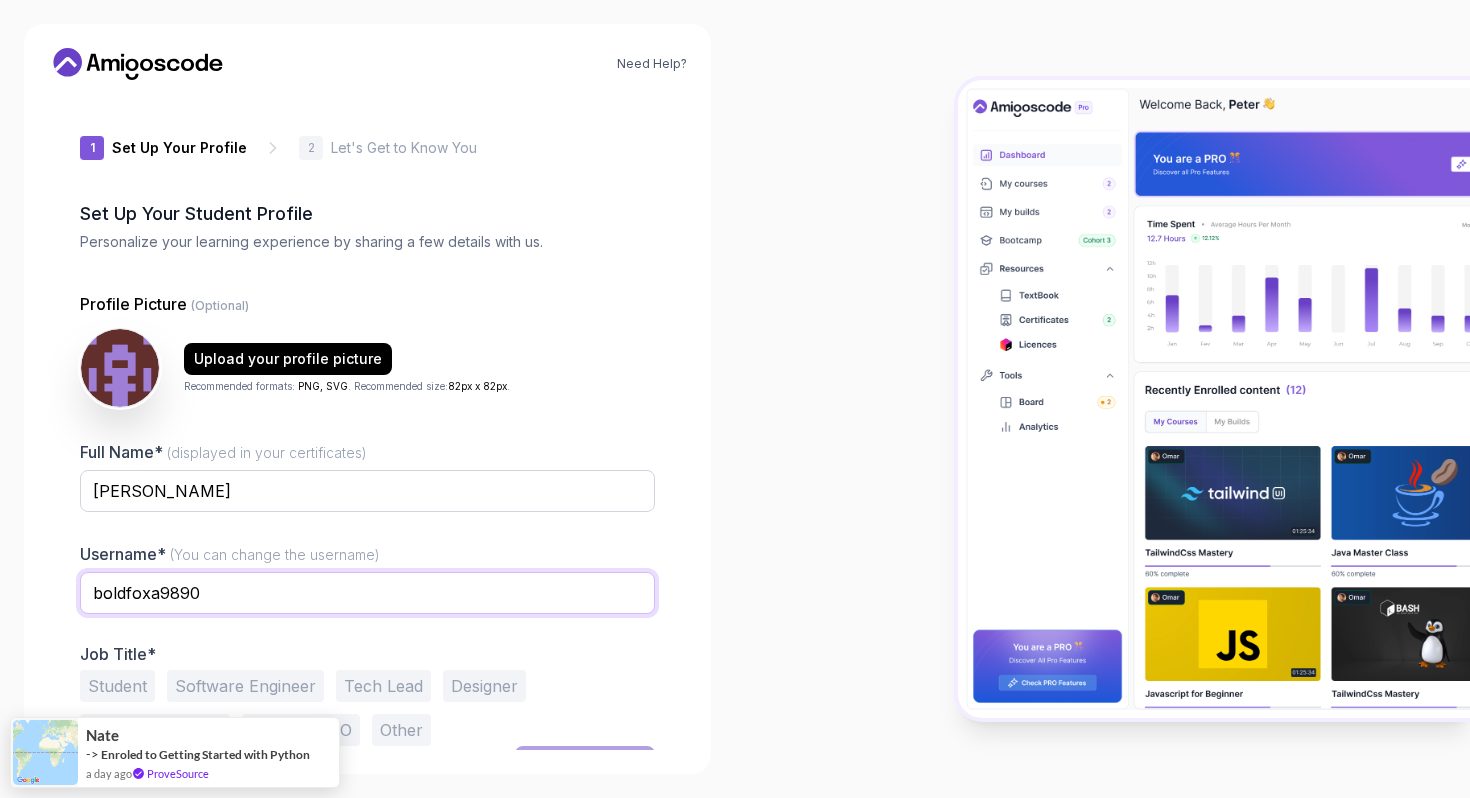 click on "boldfoxa9890" at bounding box center (367, 593) 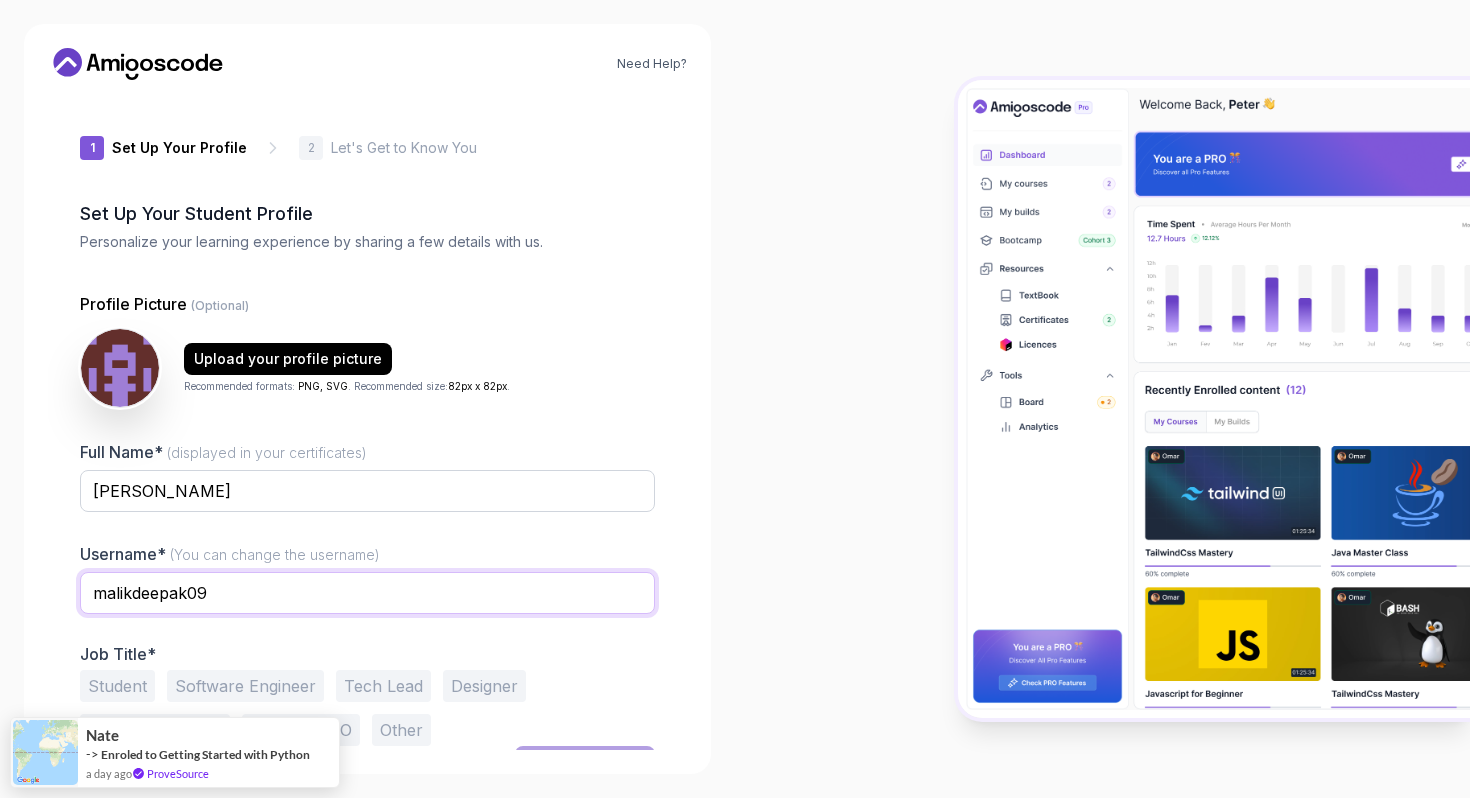 scroll, scrollTop: 36, scrollLeft: 0, axis: vertical 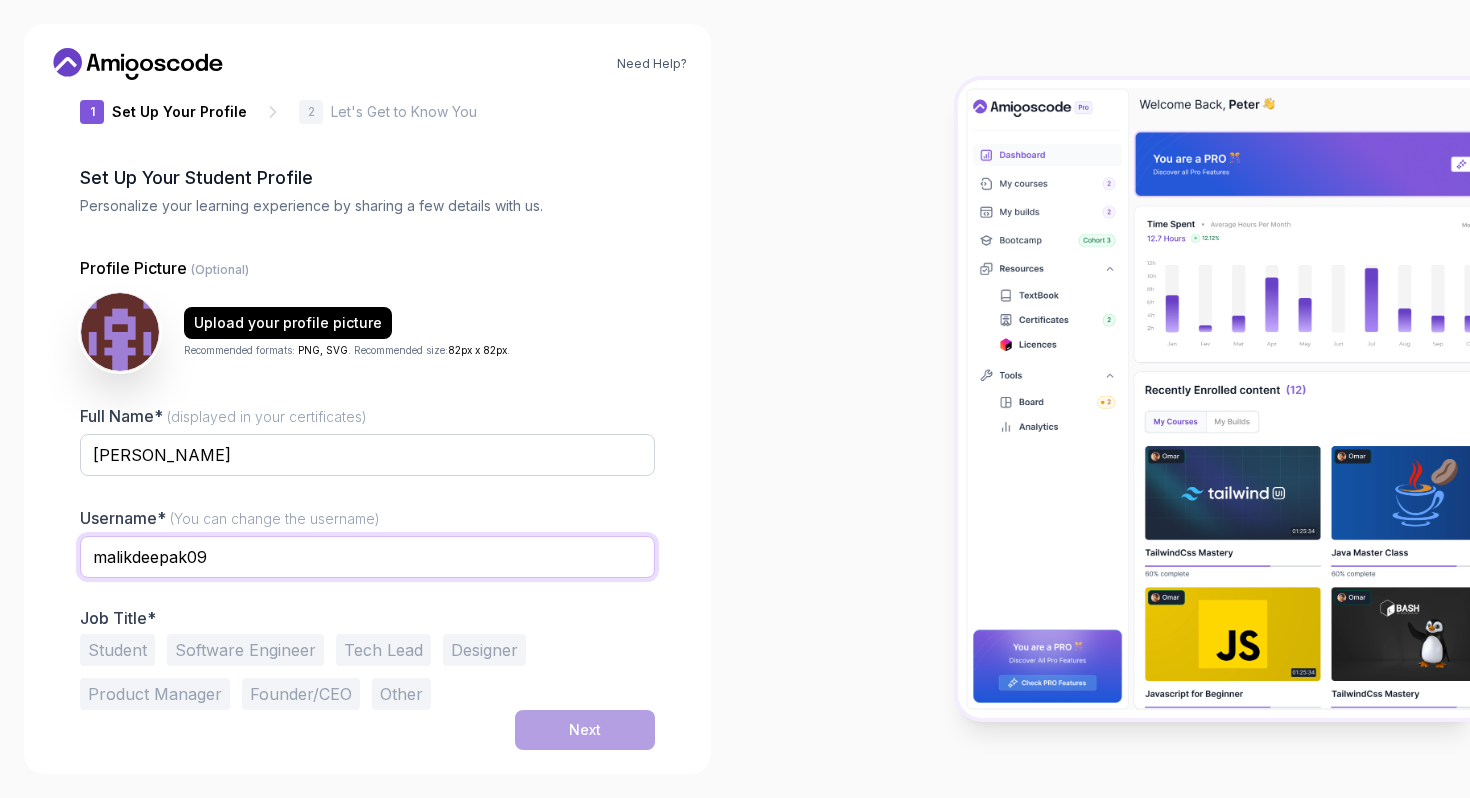 type on "malikdeepak09" 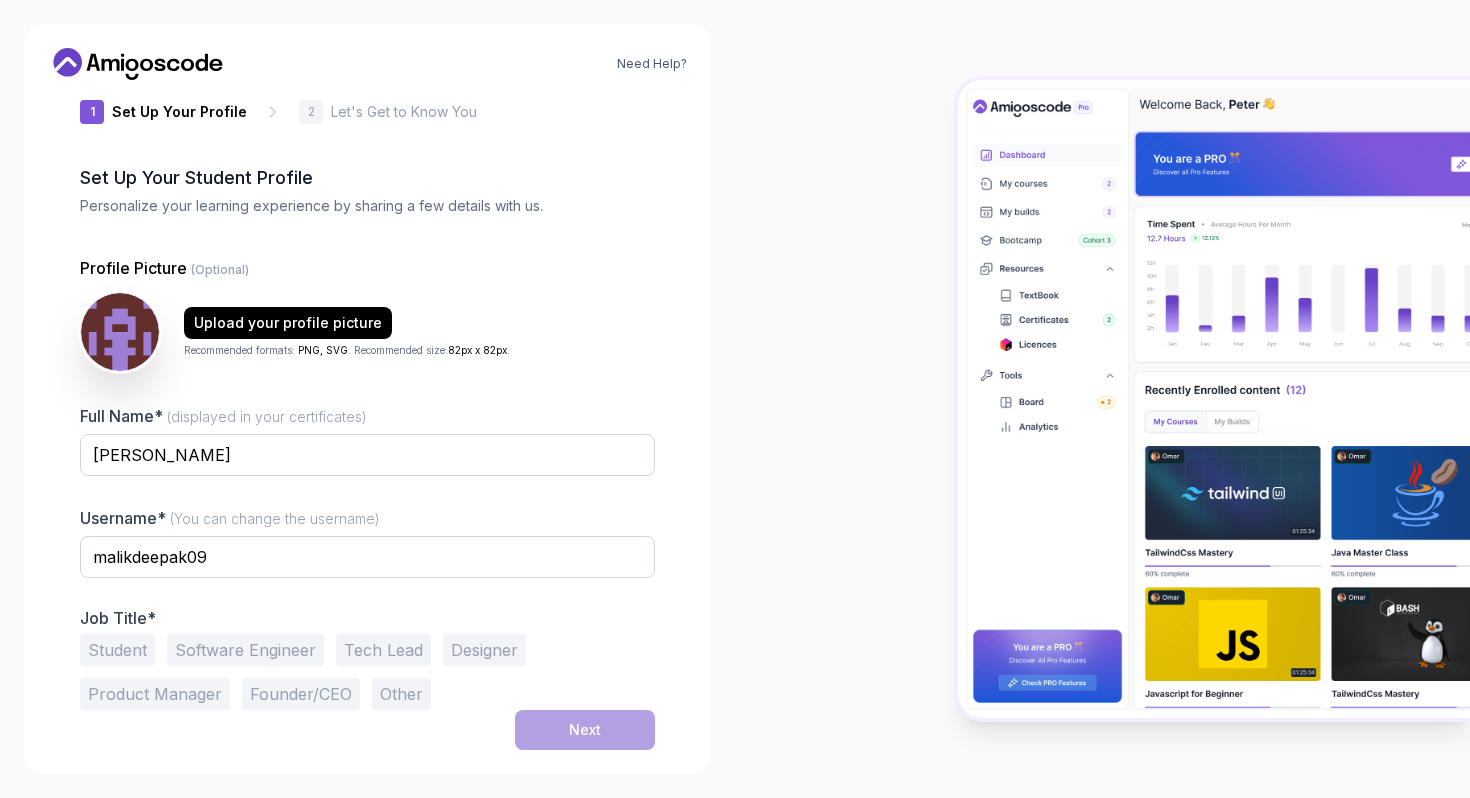 click on "Software Engineer" at bounding box center [245, 650] 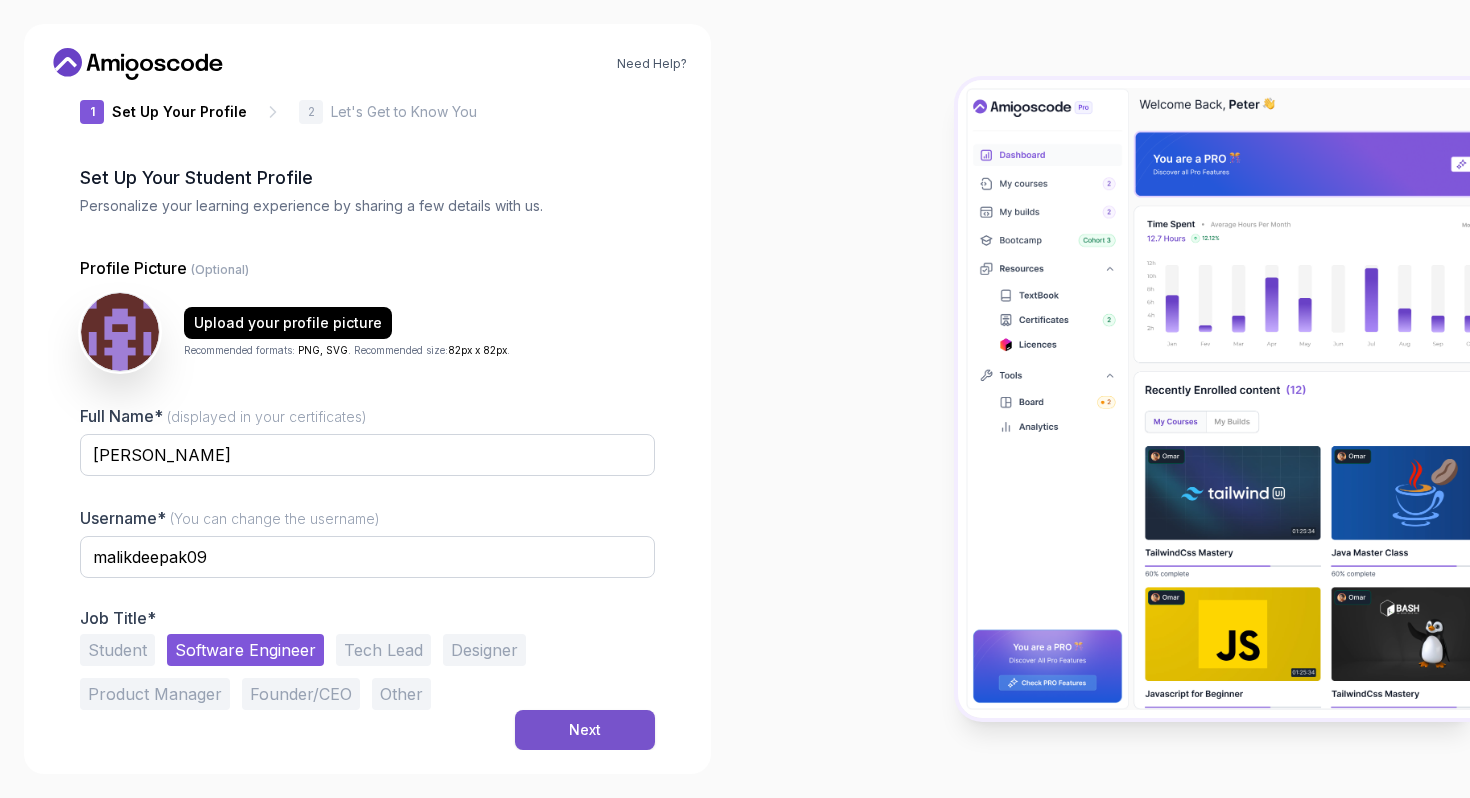 click on "Next" at bounding box center [585, 730] 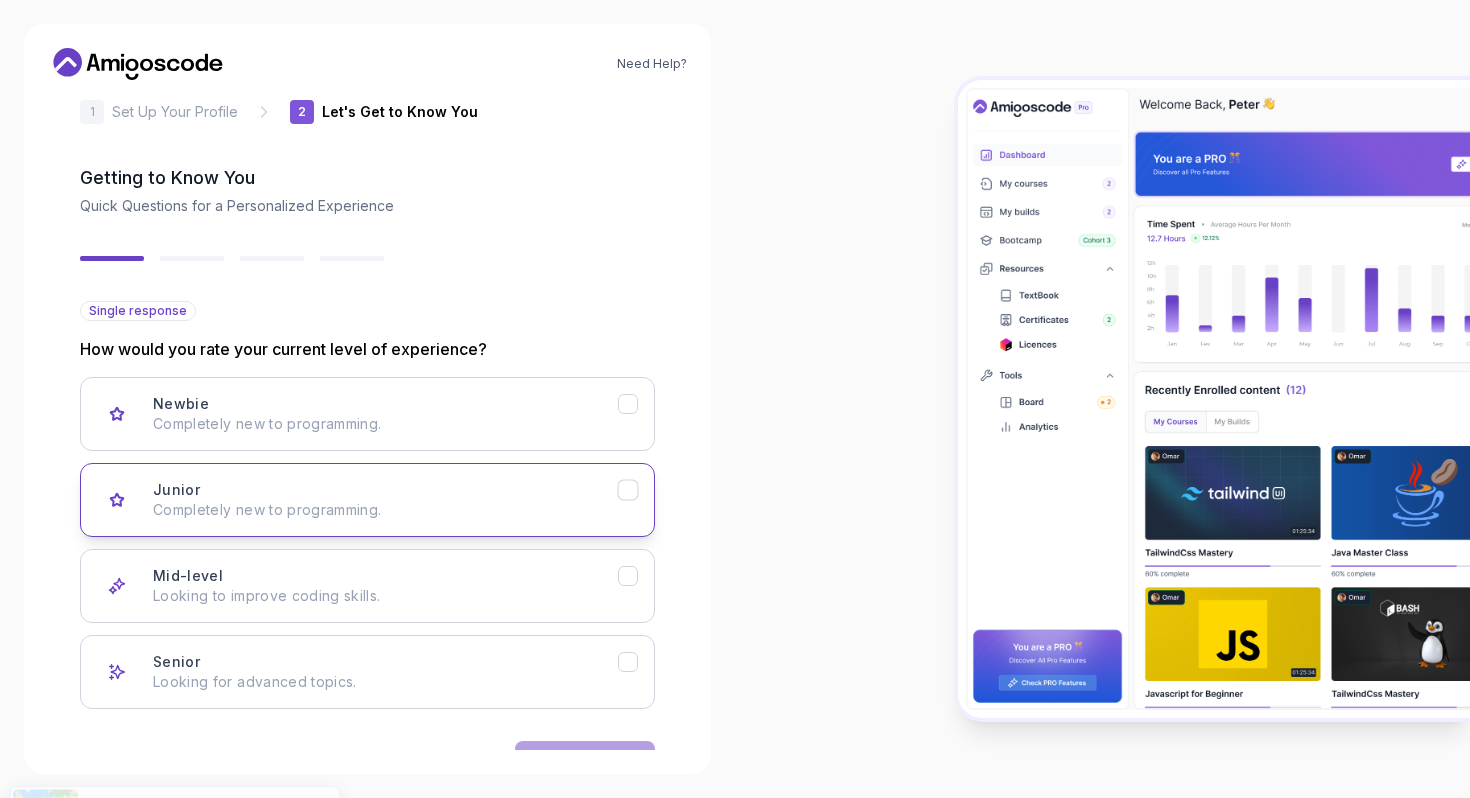 scroll, scrollTop: 99, scrollLeft: 0, axis: vertical 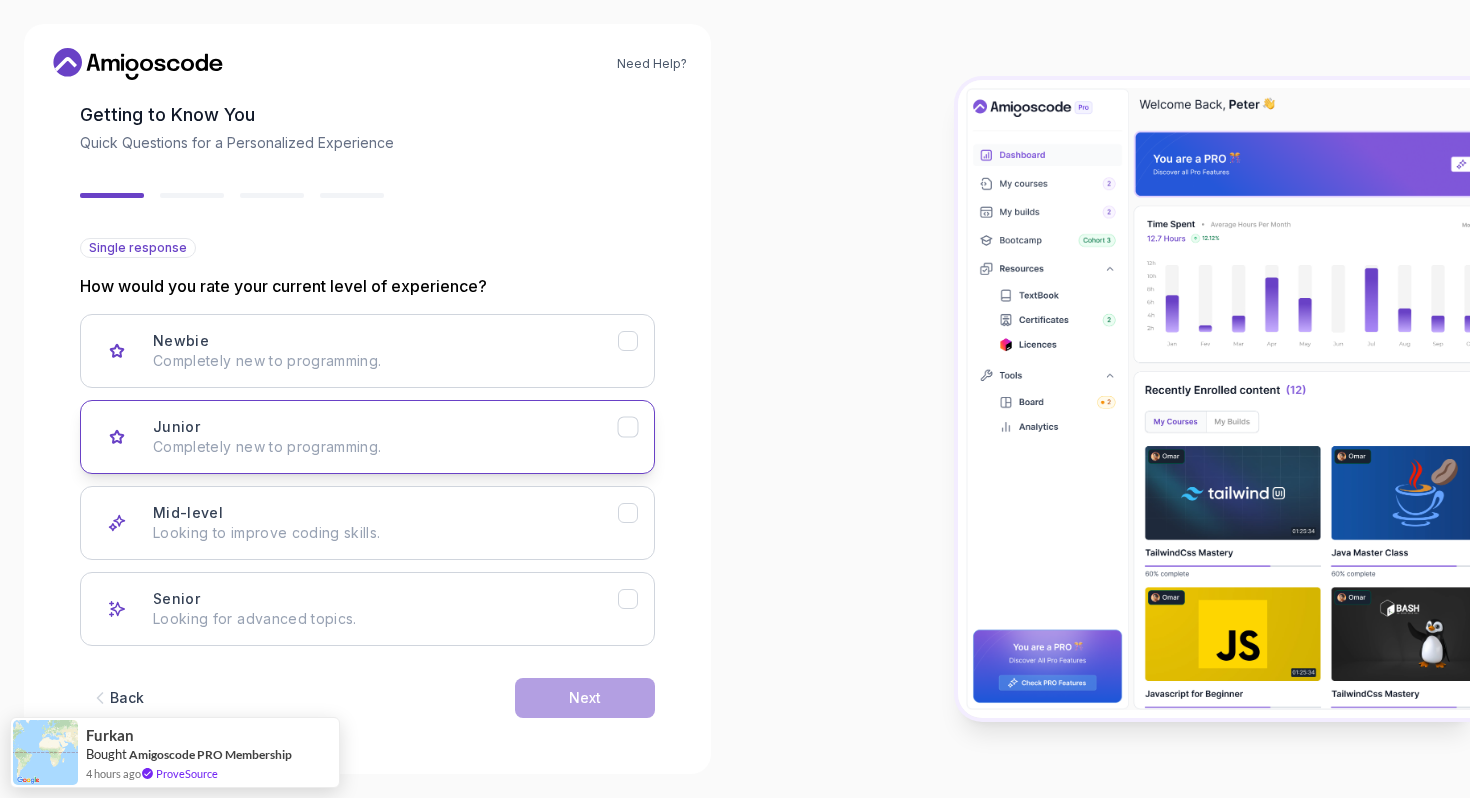 click on "Completely new to programming." at bounding box center (385, 447) 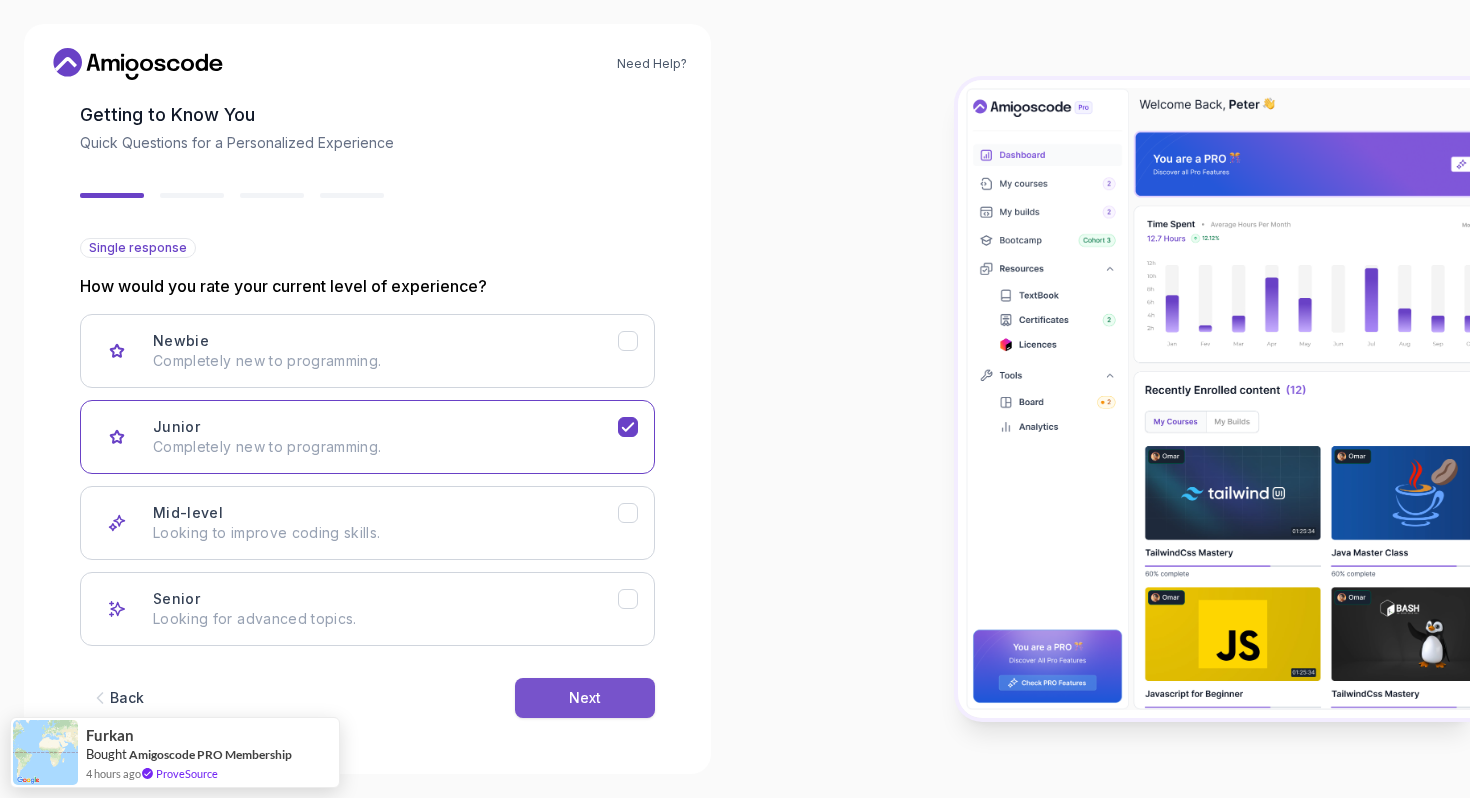 click on "Next" at bounding box center [585, 698] 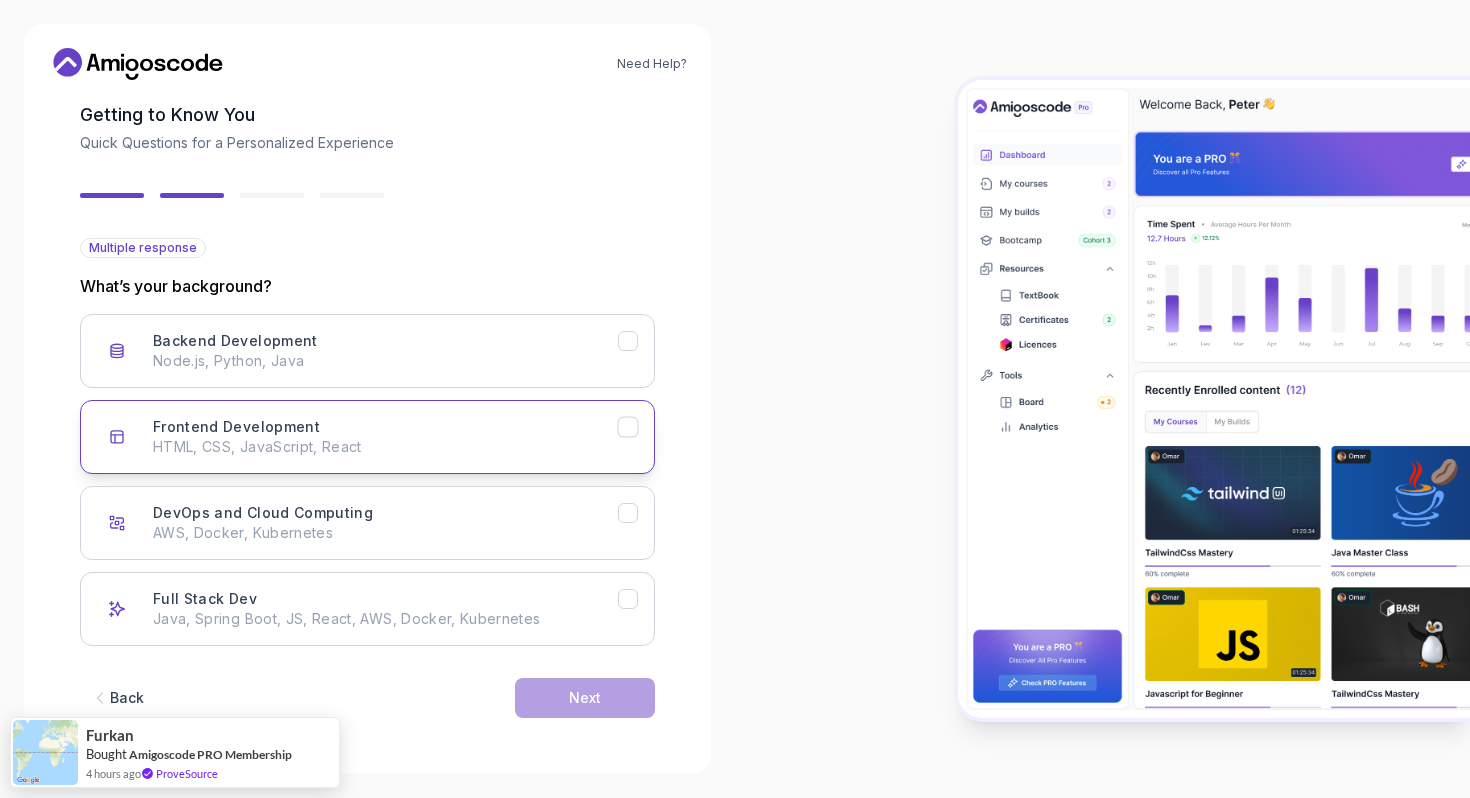 click 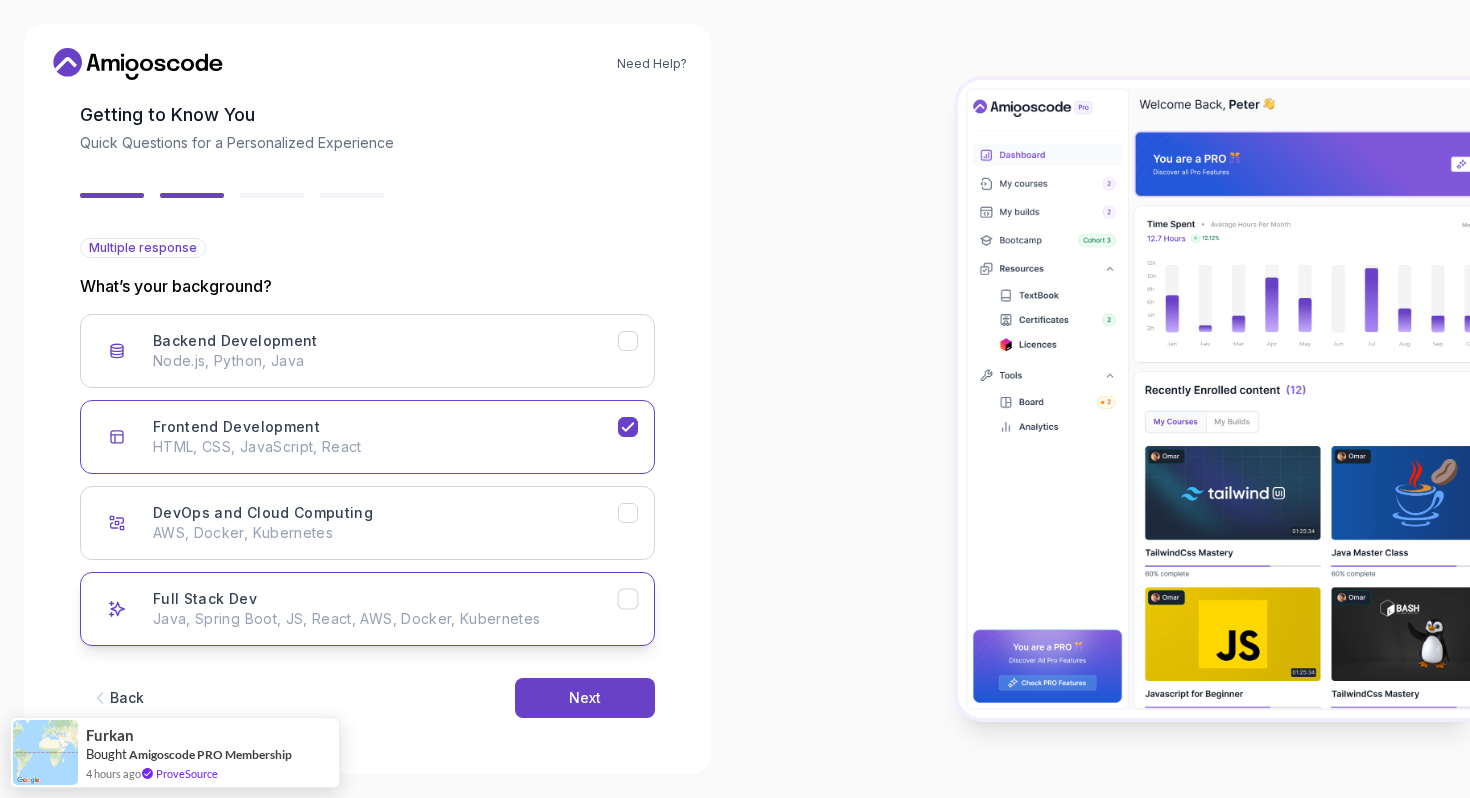 click 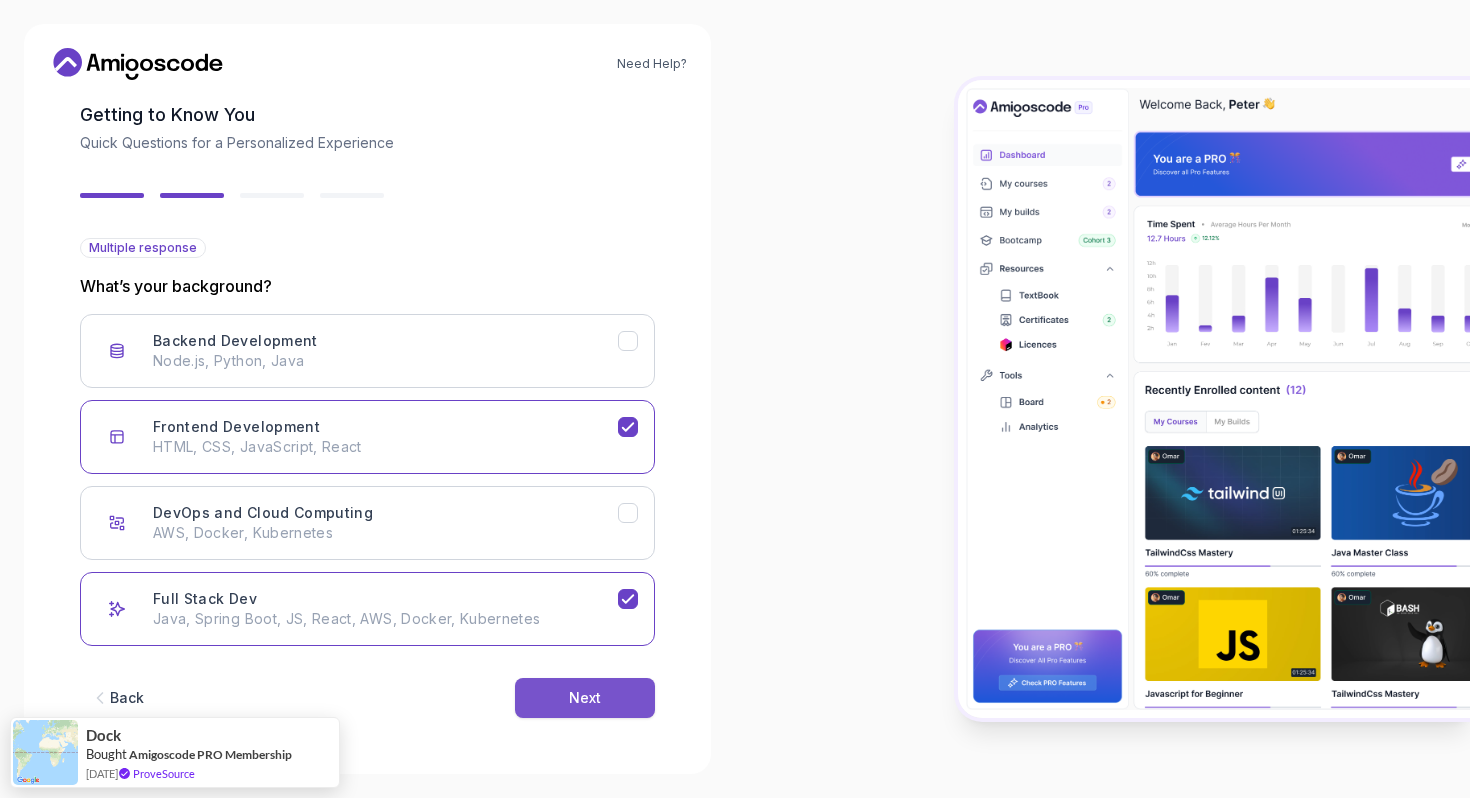 click on "Next" at bounding box center (585, 698) 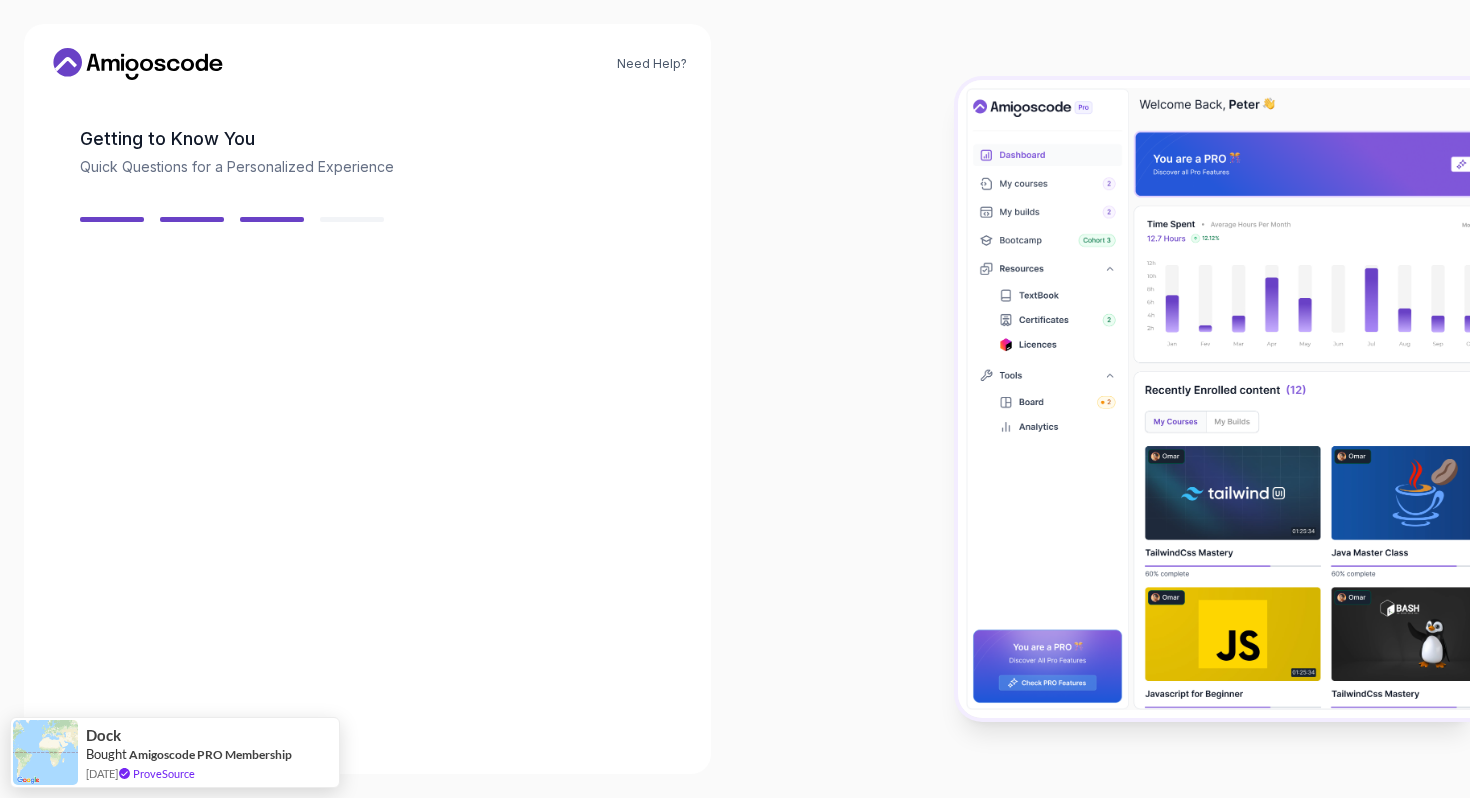 scroll, scrollTop: 75, scrollLeft: 0, axis: vertical 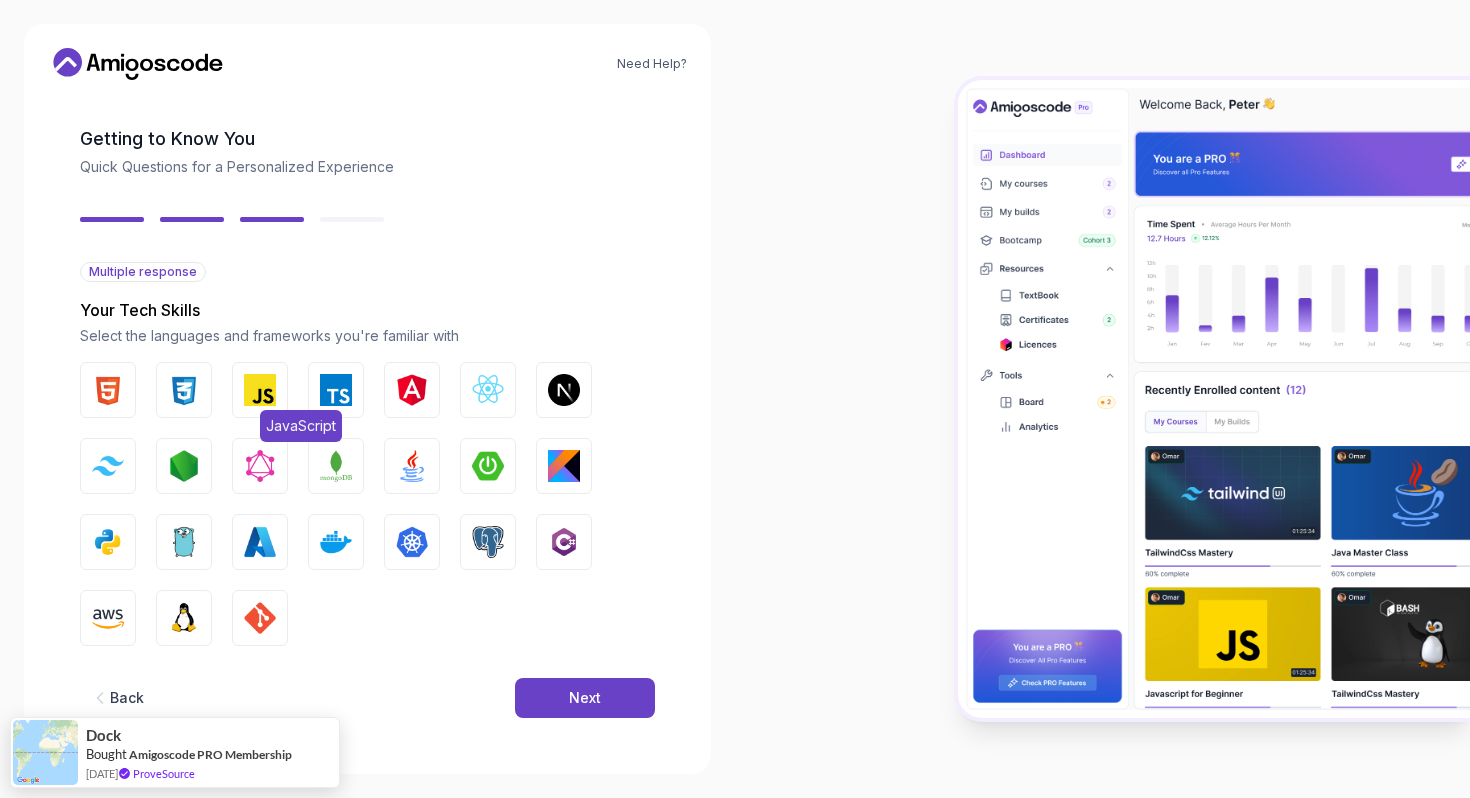 click on "JavaScript" at bounding box center (260, 390) 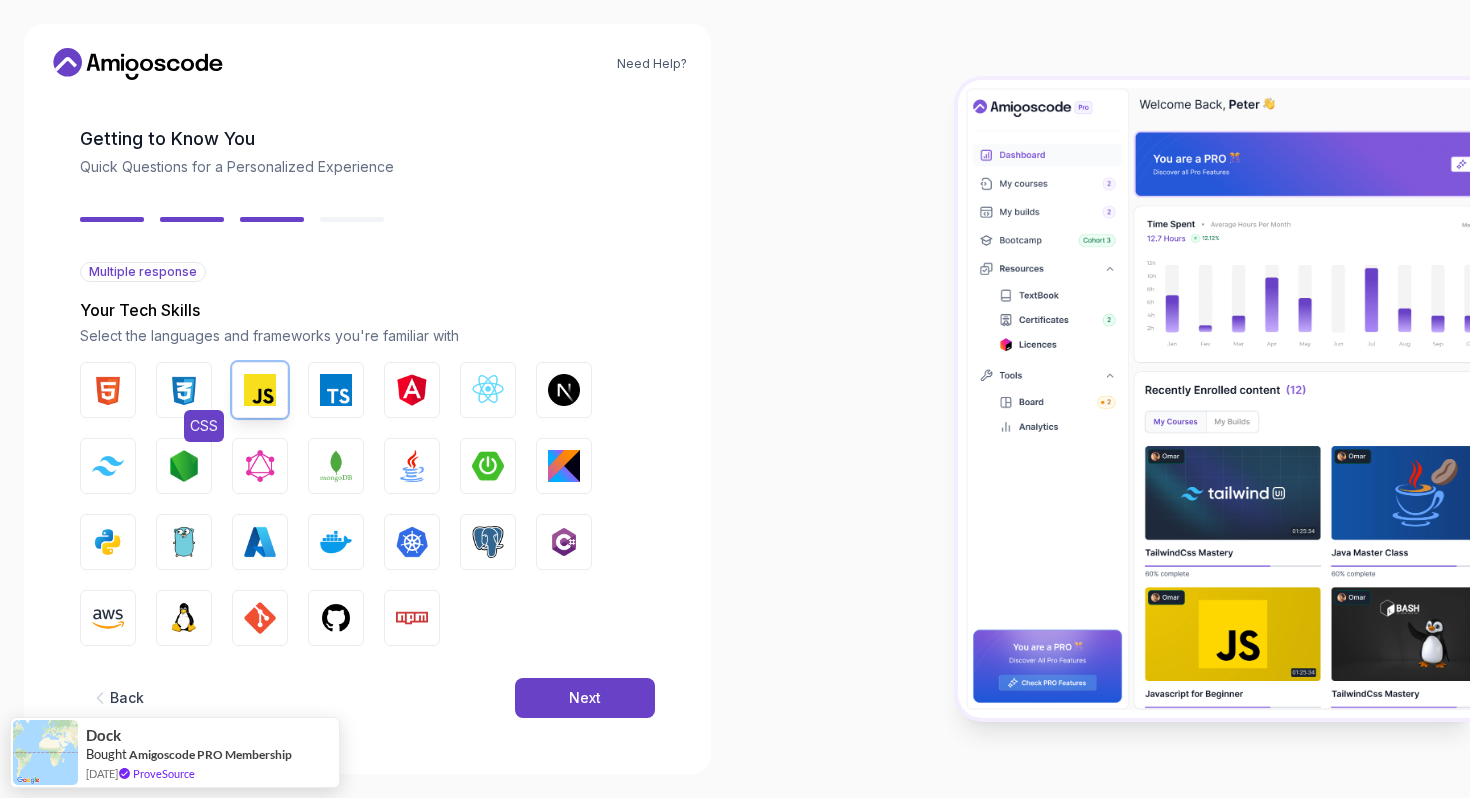 click on "CSS" at bounding box center [184, 390] 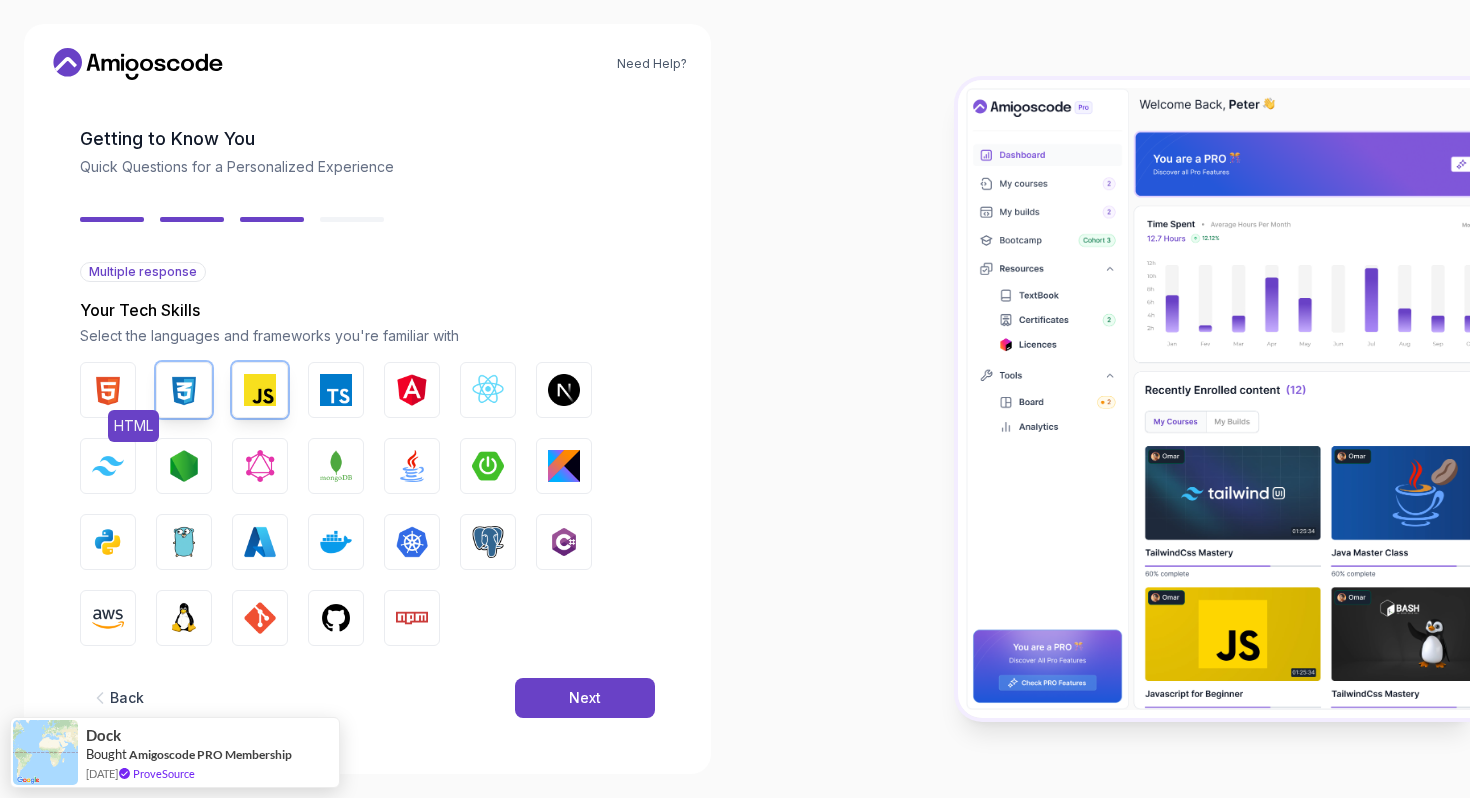 click at bounding box center [108, 390] 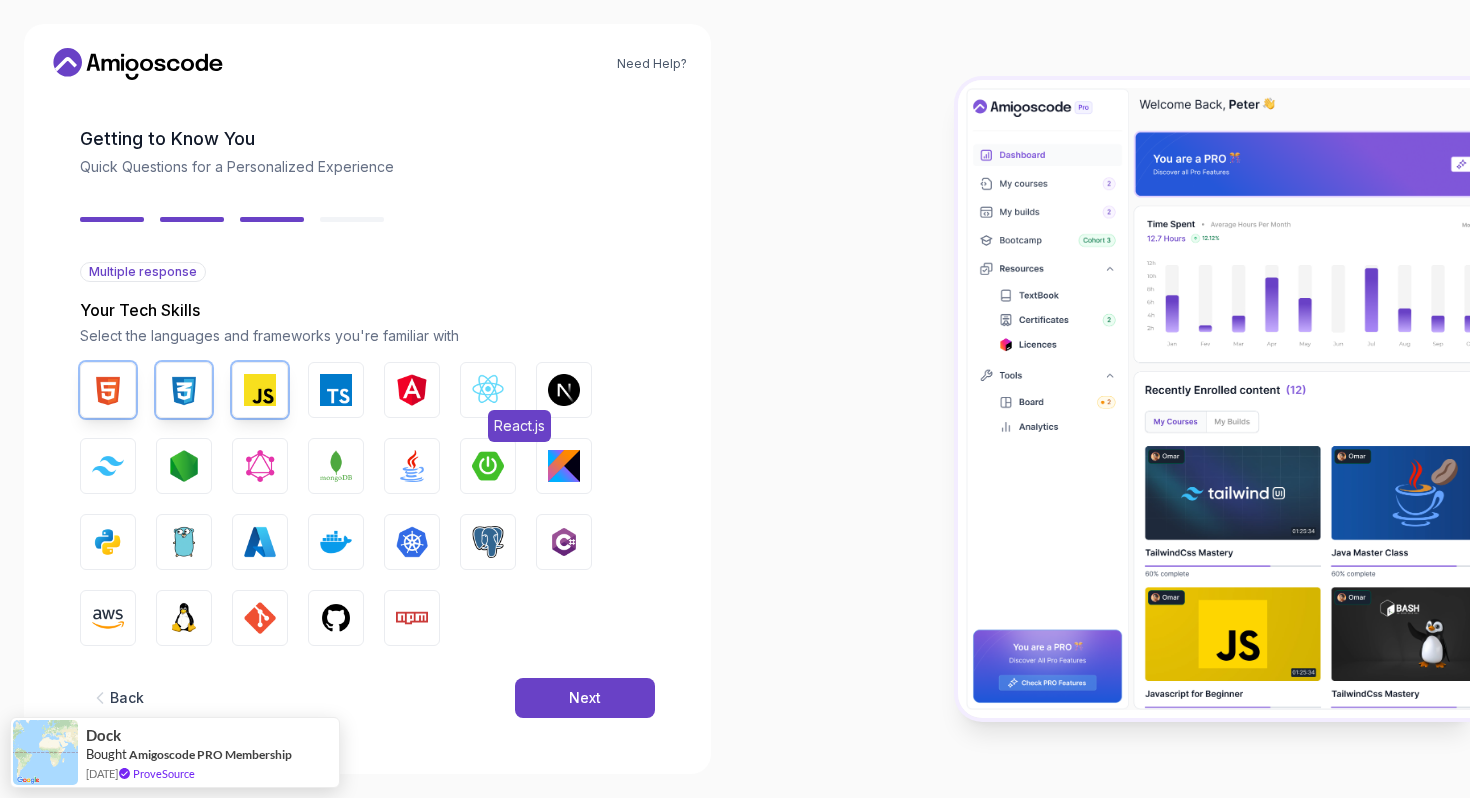 click at bounding box center [488, 390] 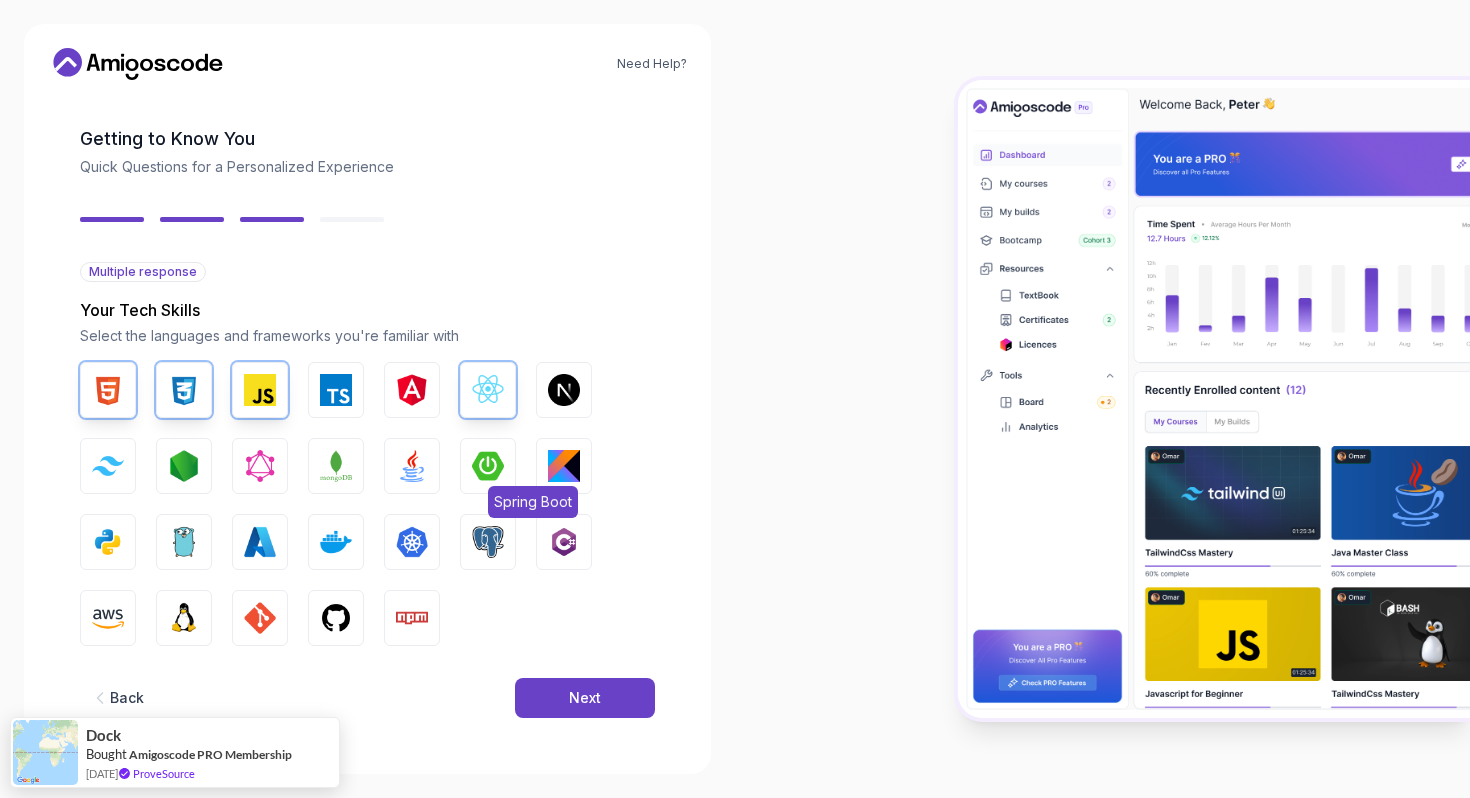 click on "Spring Boot" at bounding box center [488, 466] 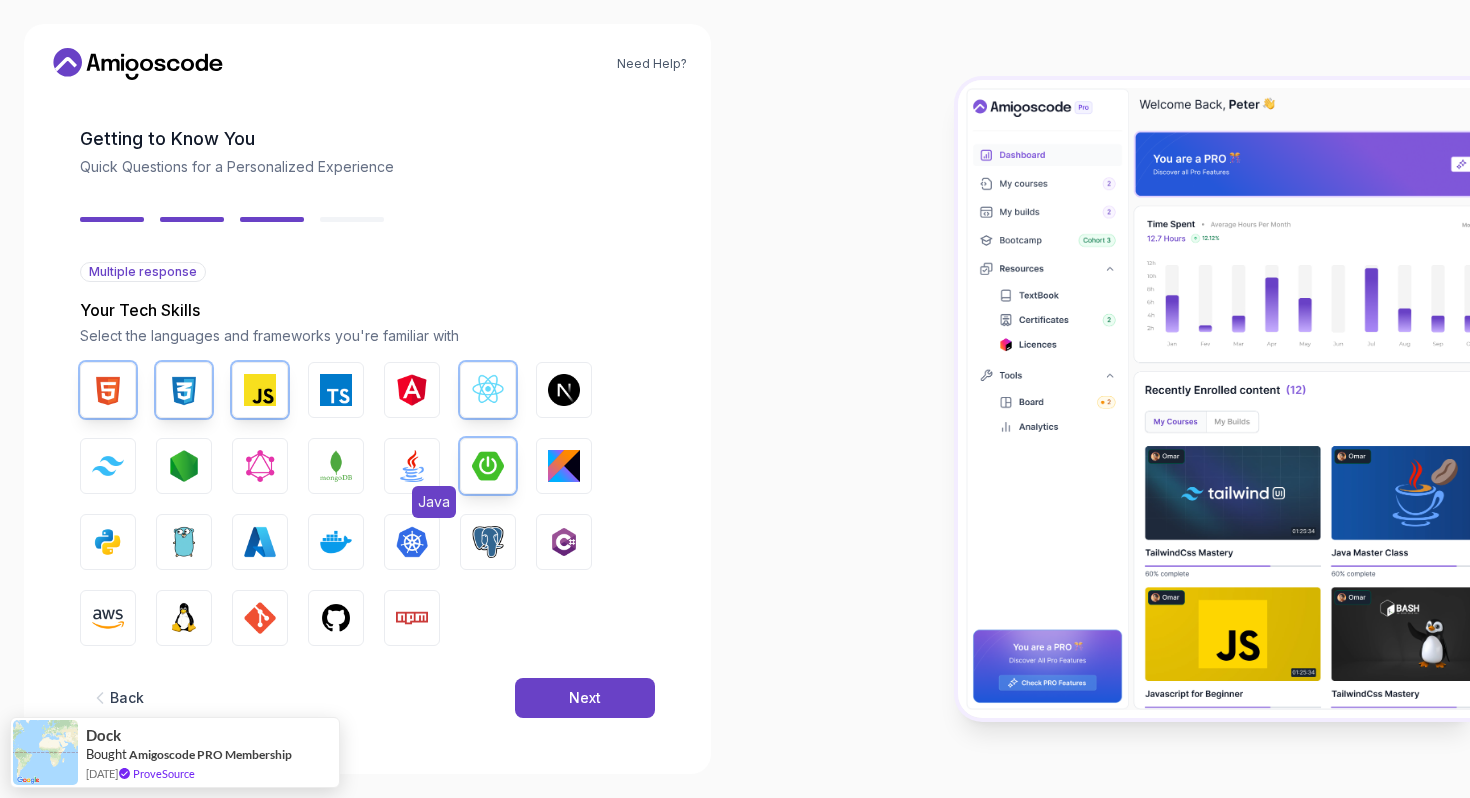 click on "Java" at bounding box center [412, 466] 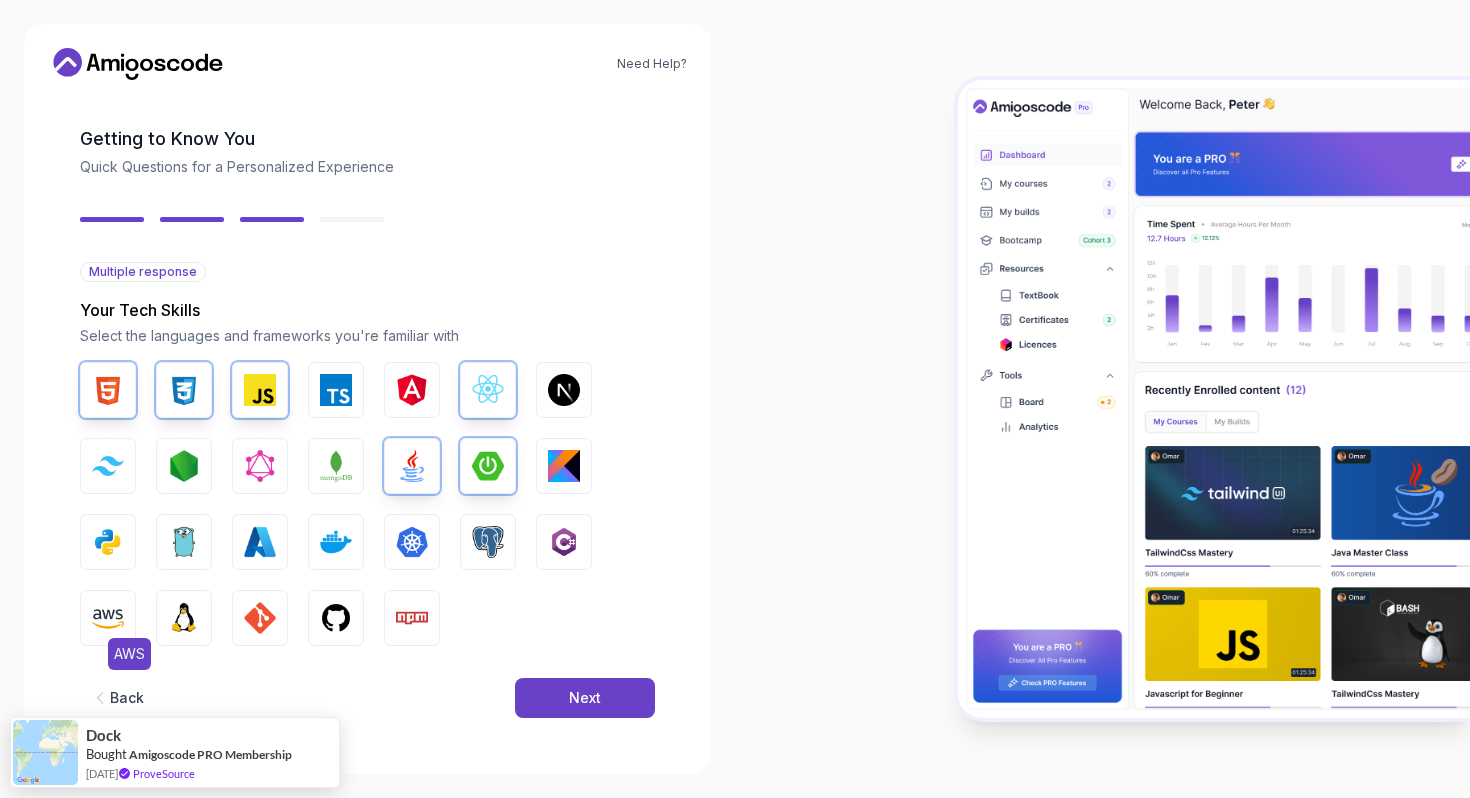 click at bounding box center [108, 618] 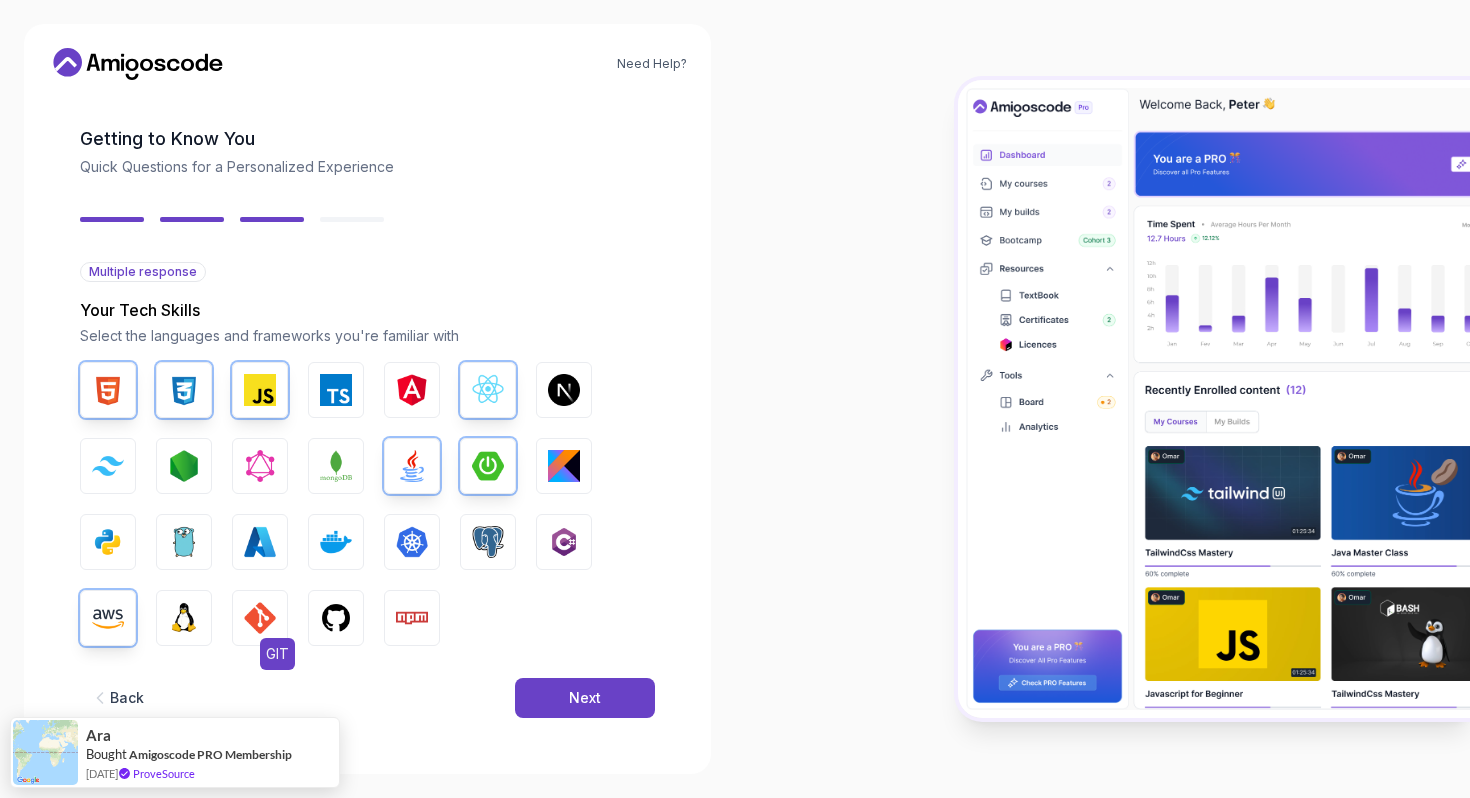 click at bounding box center (260, 618) 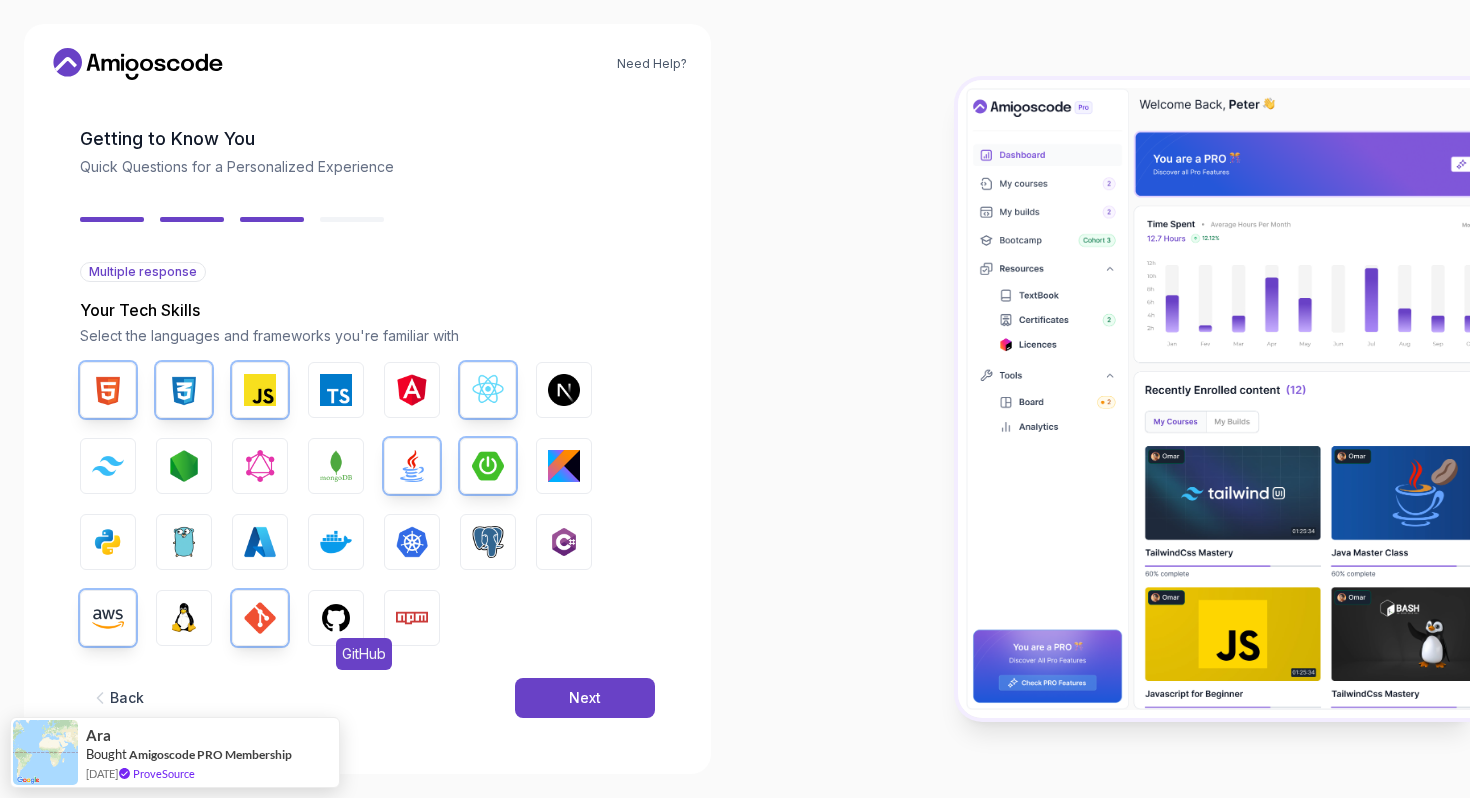 click on "GitHub" at bounding box center [336, 618] 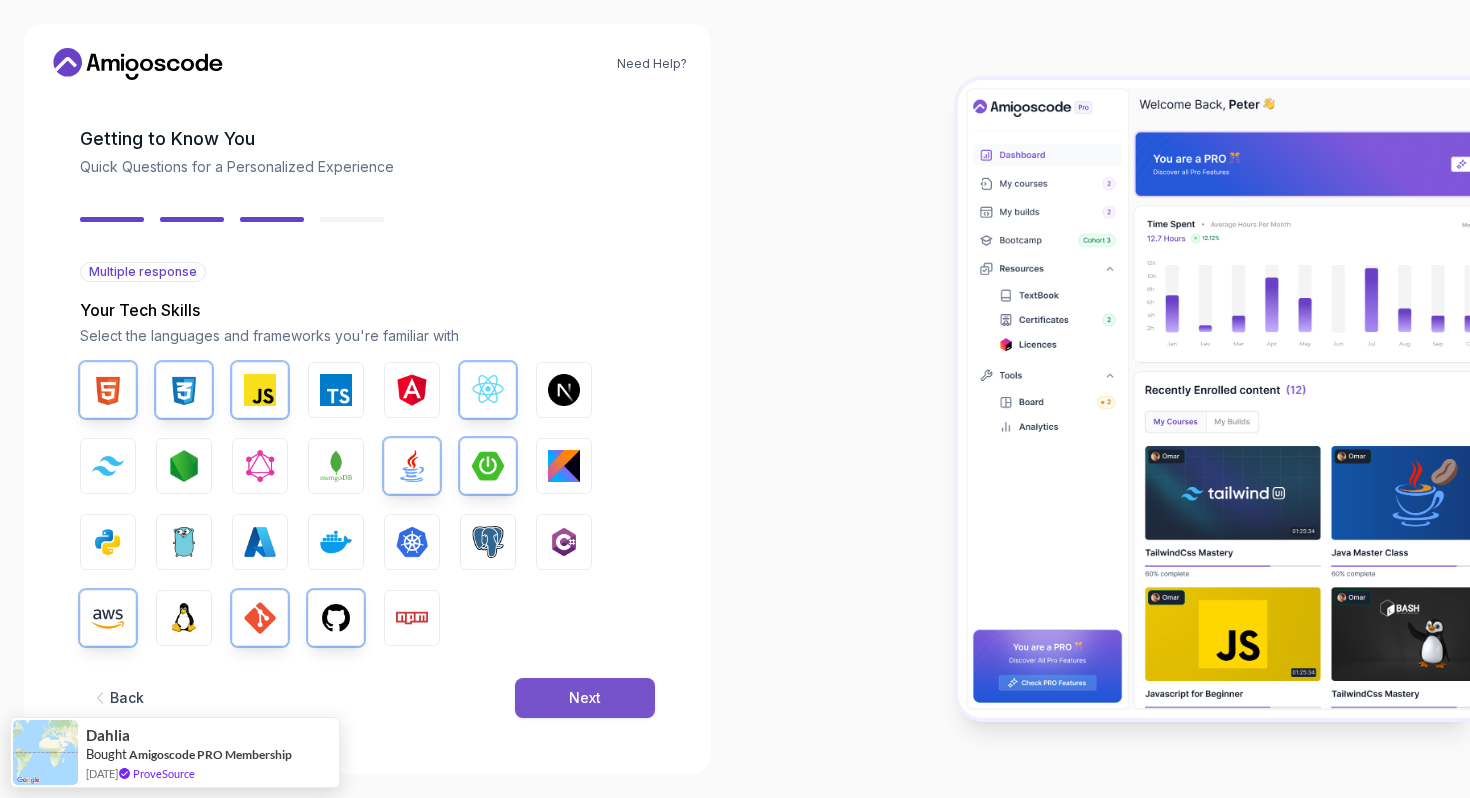 click on "Next" at bounding box center [585, 698] 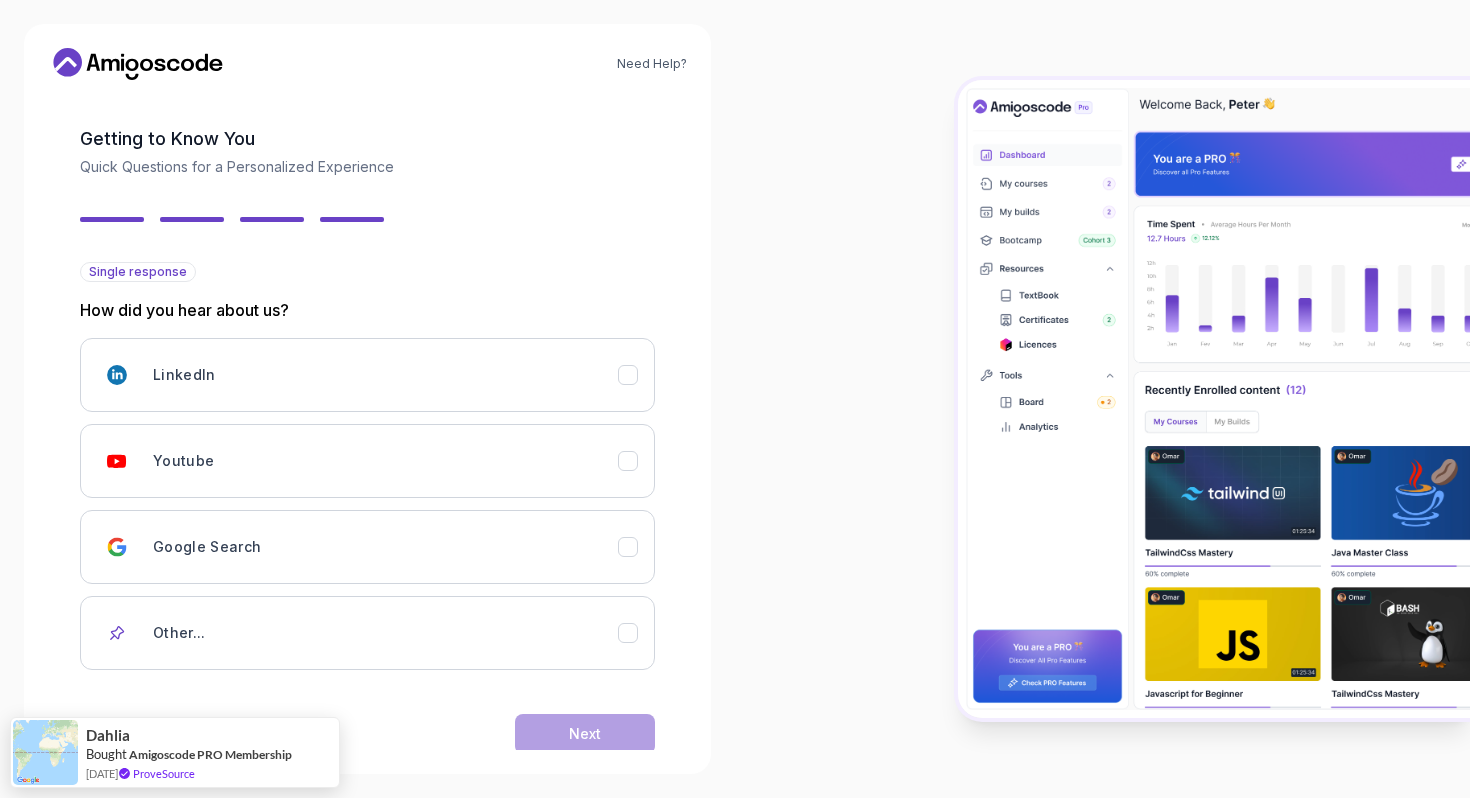 click on "2 Let's Get to Know You 1 Set Up Your Profile 2 Let's Get to Know You Getting to Know You Quick Questions for a Personalized Experience Single response How did you hear about us? LinkedIn Youtube Google Search Other... Back Next" at bounding box center [367, 348] 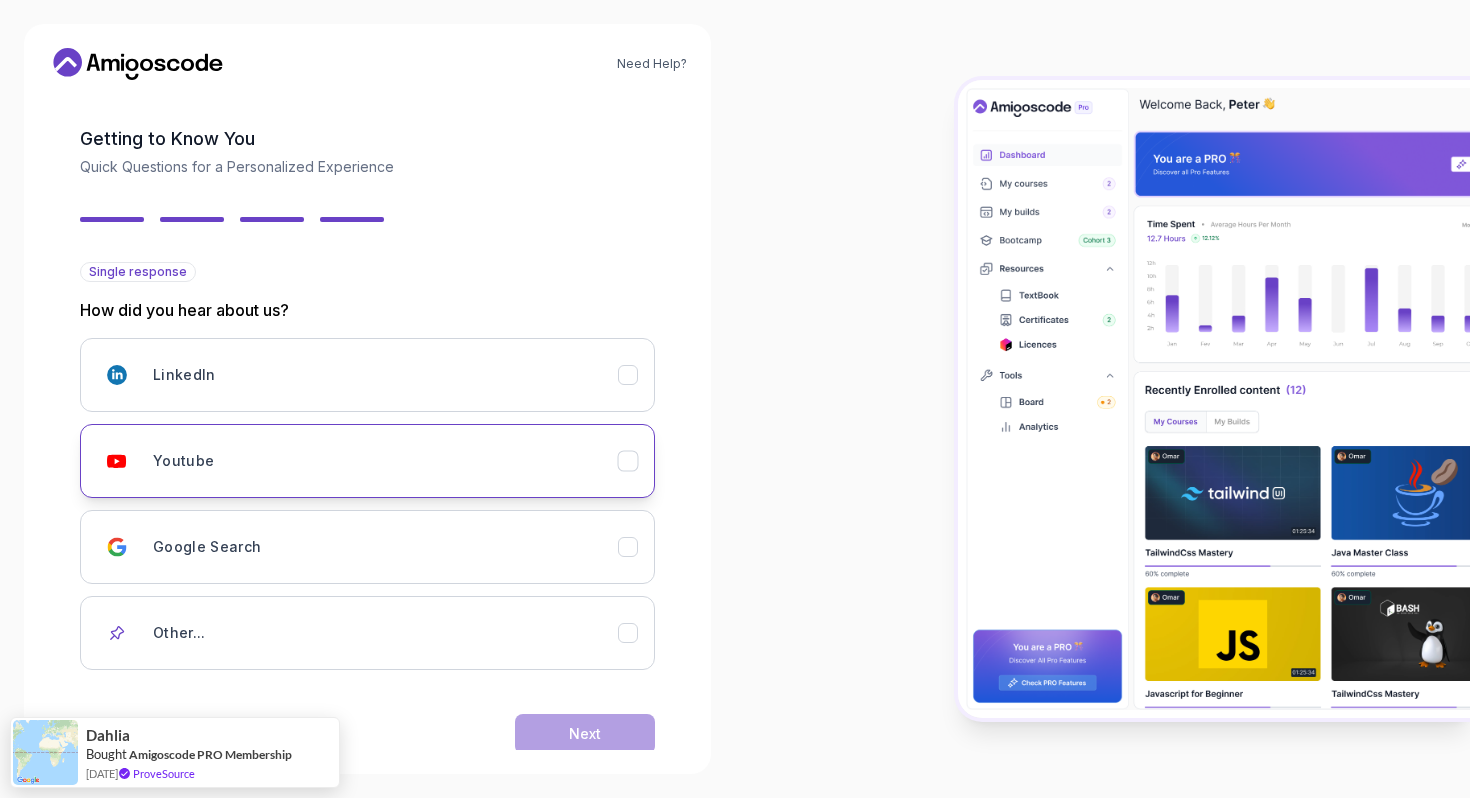click 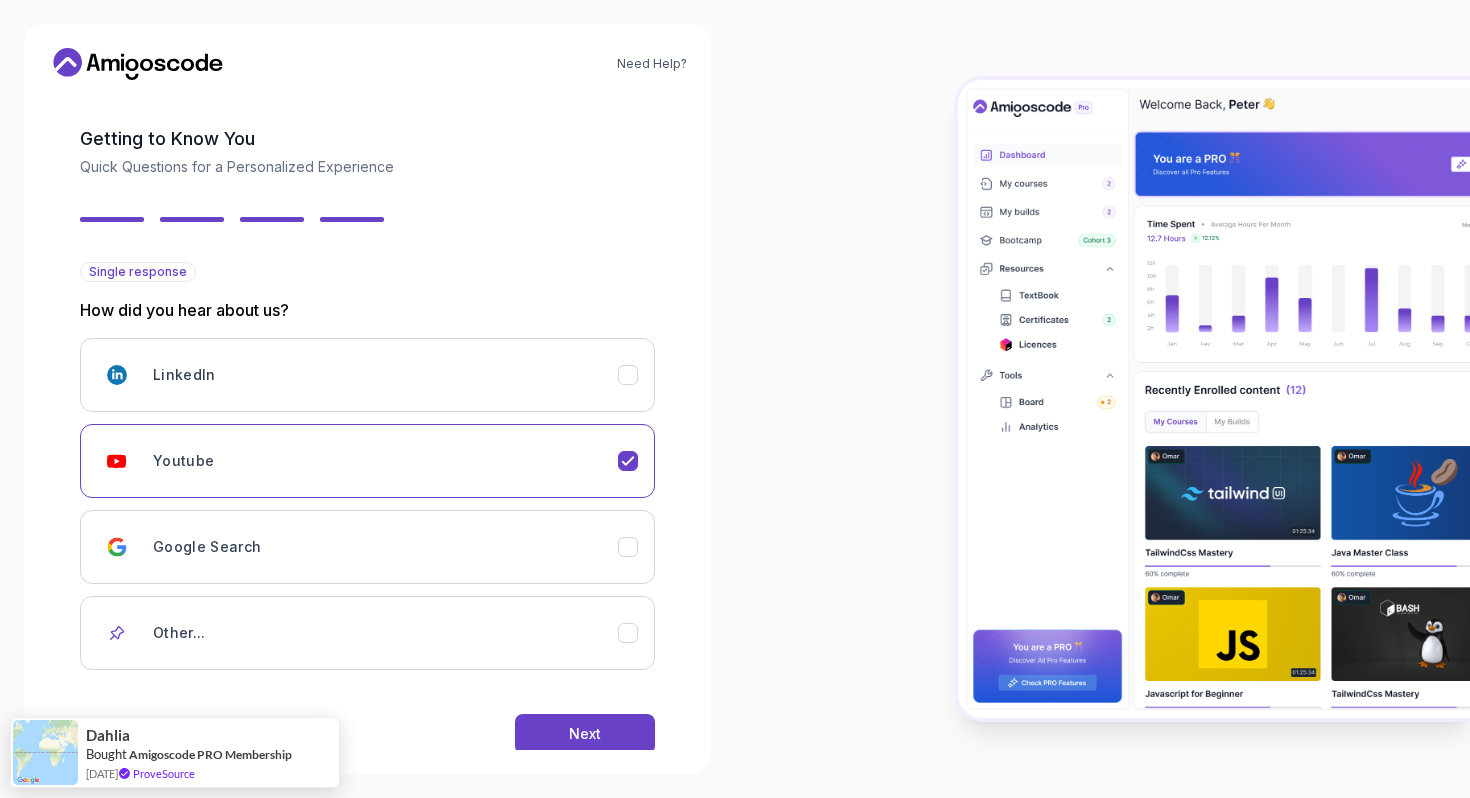 click on "Need Help? 2 Let's Get to Know You 1 Set Up Your Profile 2 Let's Get to Know You Getting to Know You Quick Questions for a Personalized Experience Single response How did you hear about us? LinkedIn Youtube Google Search Other... Back Next" at bounding box center [367, 399] 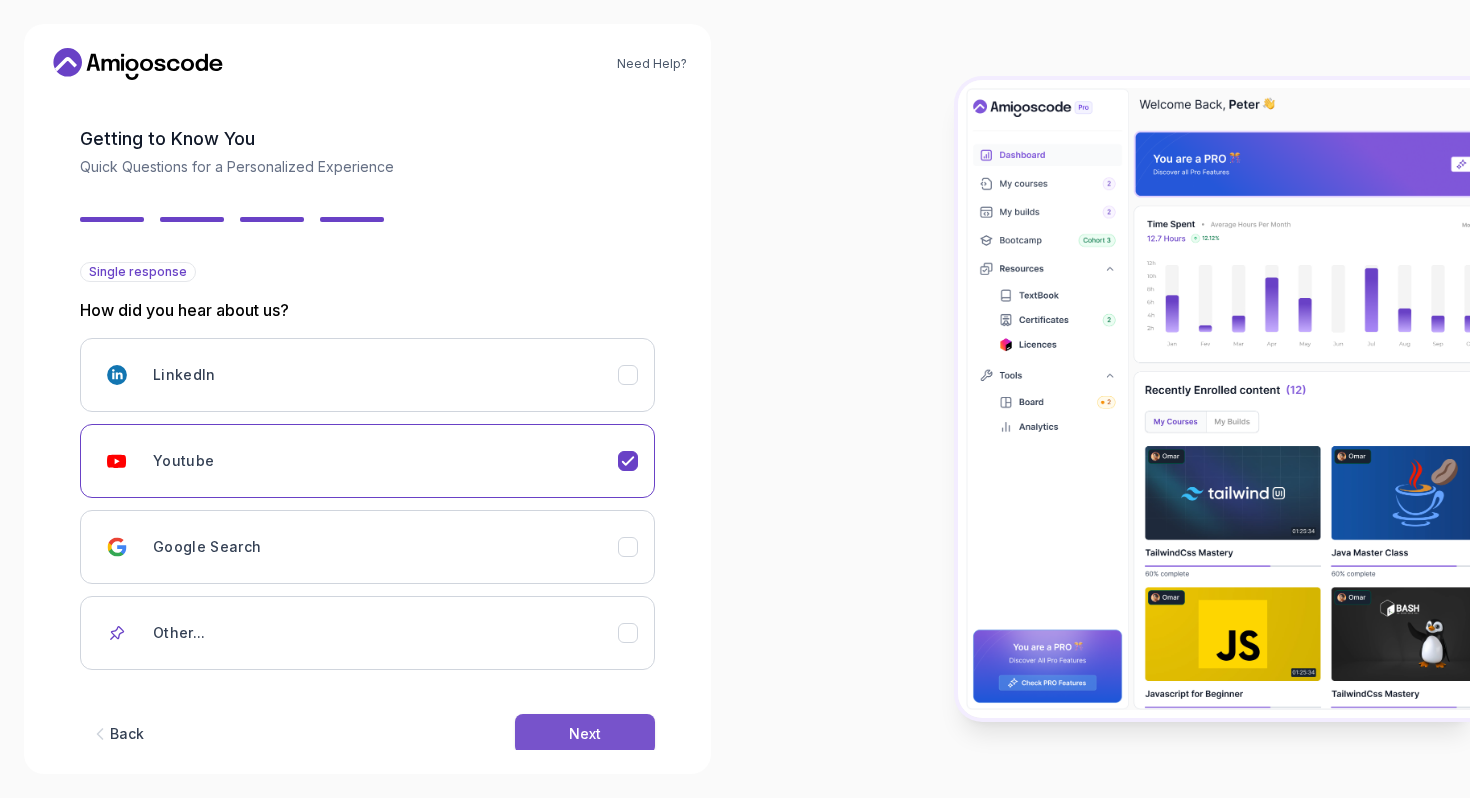 click on "Next" at bounding box center [585, 734] 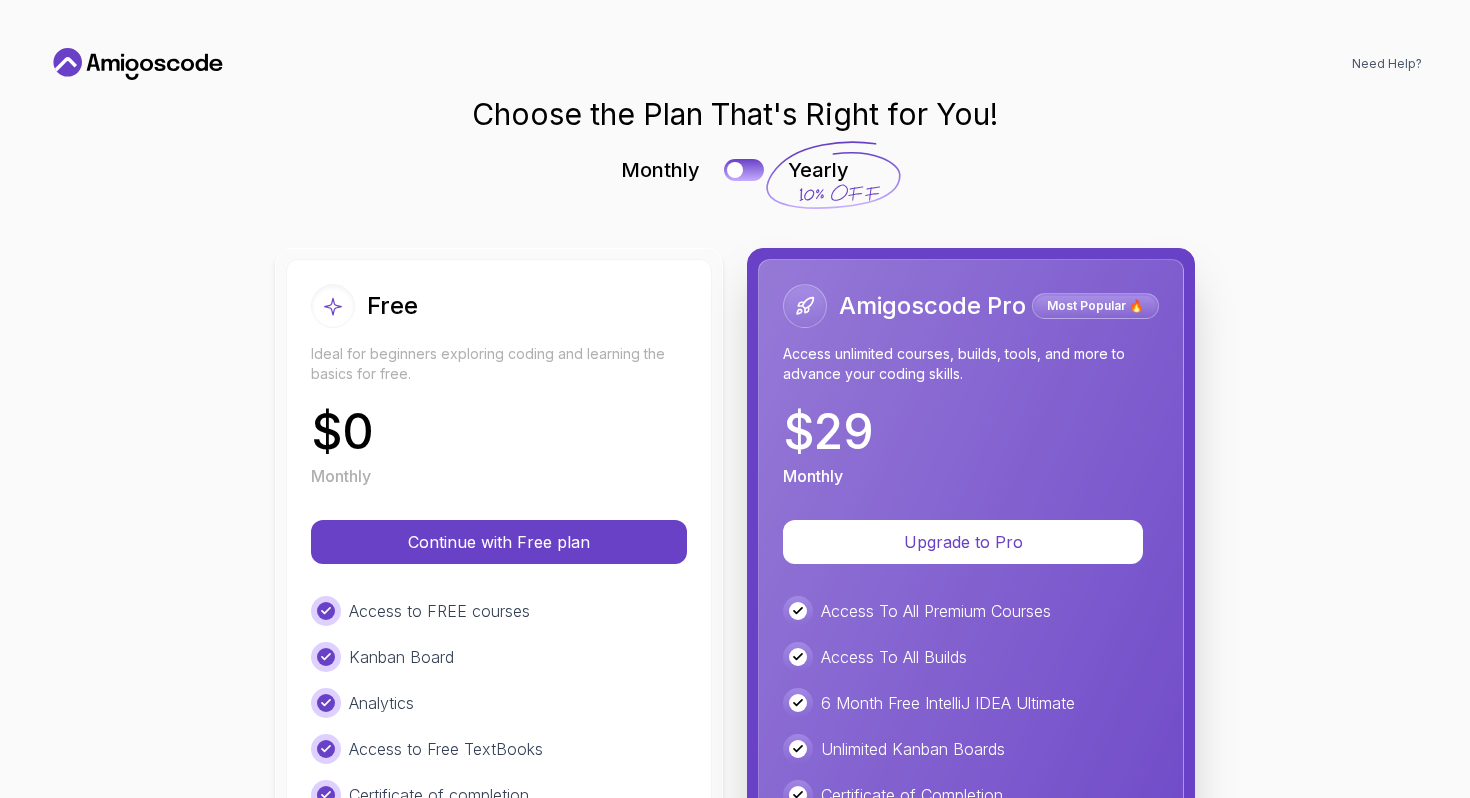 scroll, scrollTop: 0, scrollLeft: 0, axis: both 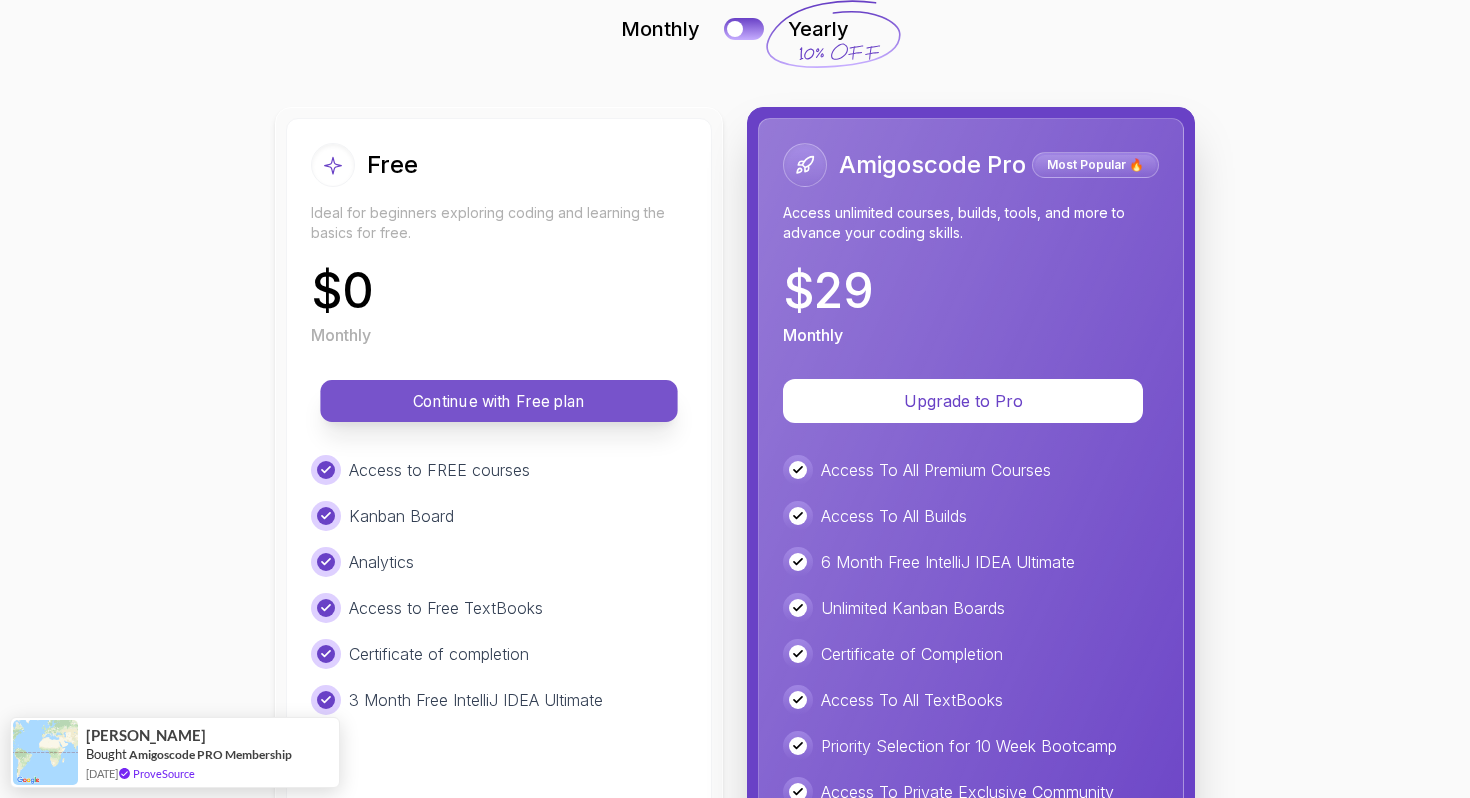click on "Continue with Free plan" at bounding box center (498, 401) 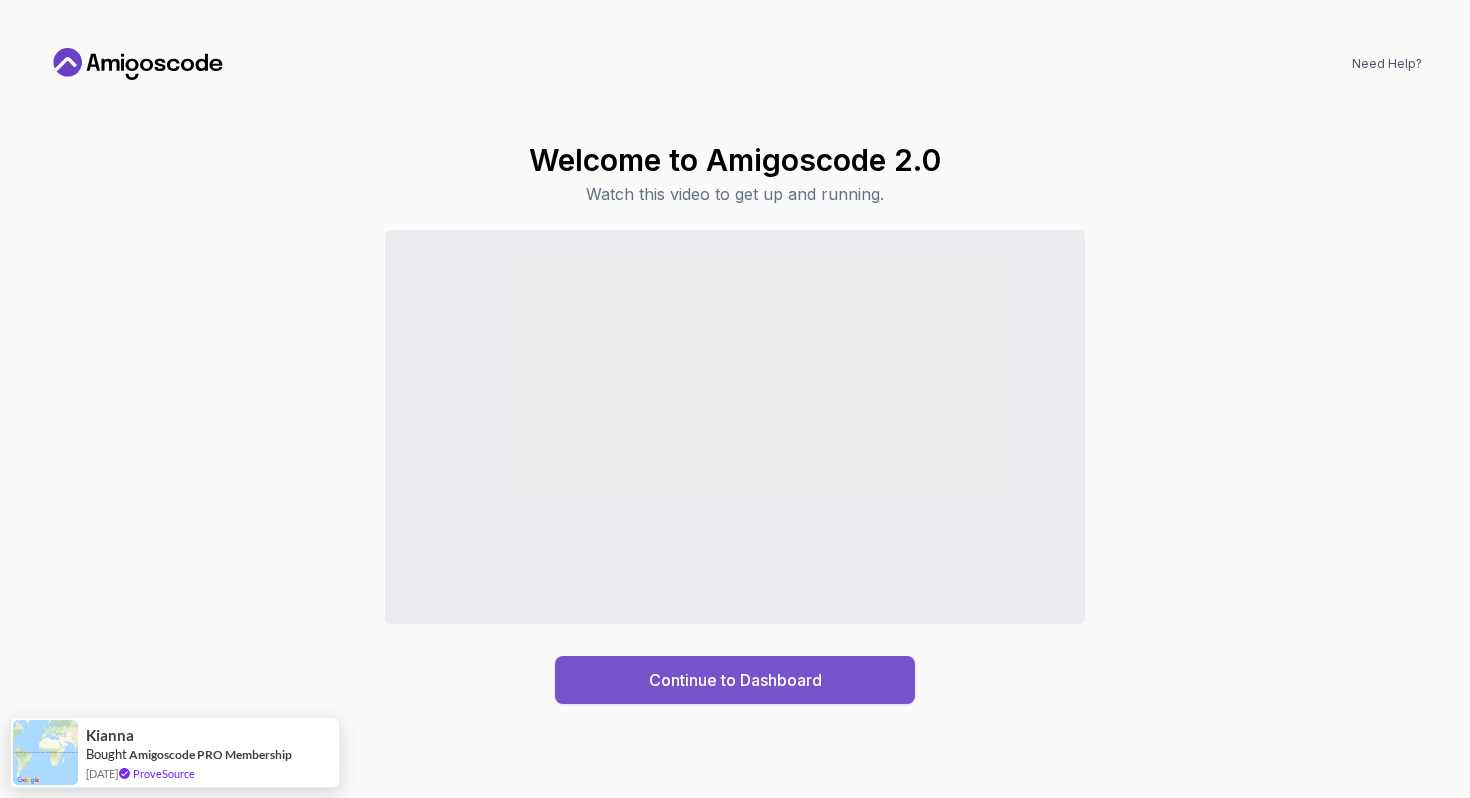 click on "Continue to Dashboard" at bounding box center (735, 680) 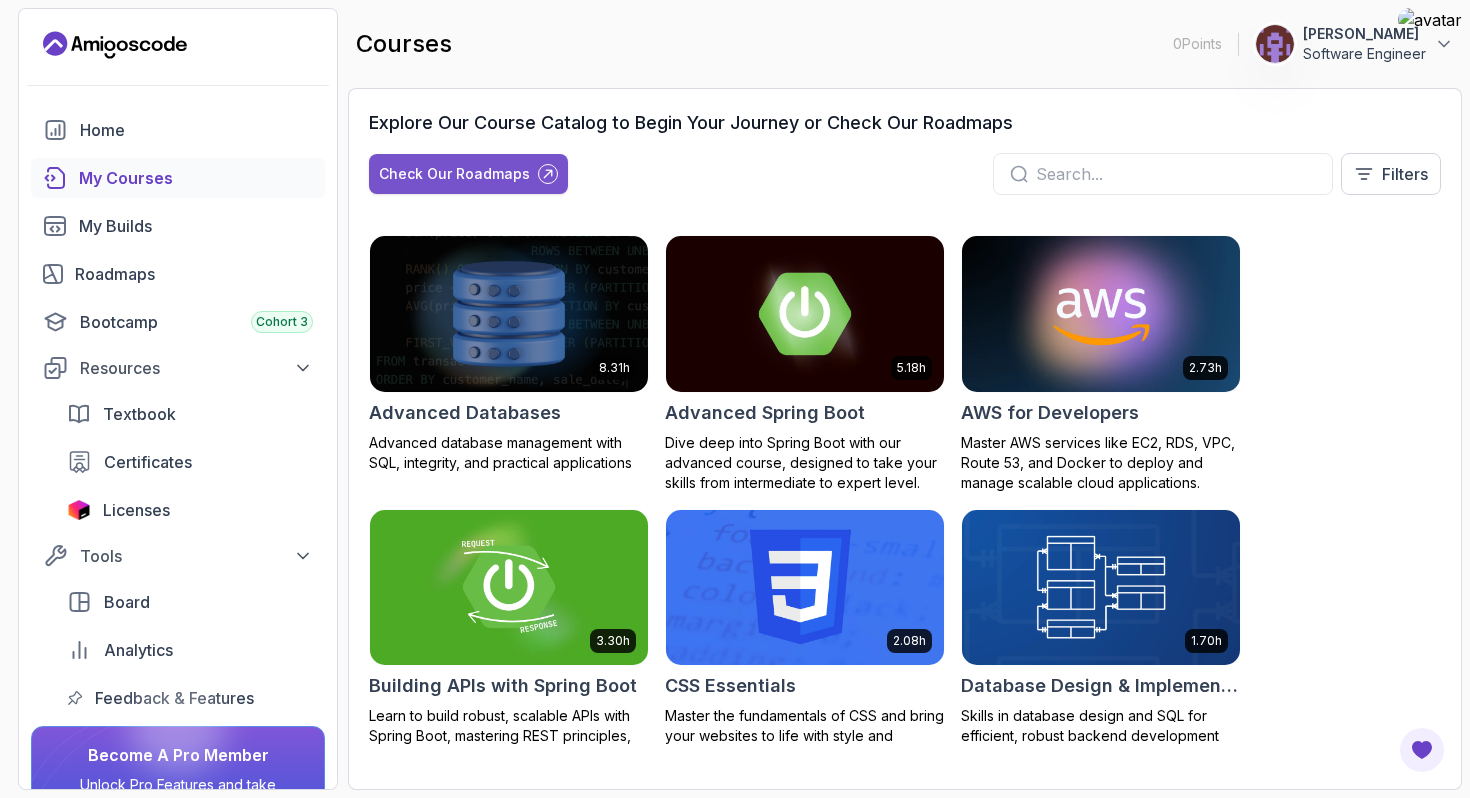 click on "Check Our Roadmaps" at bounding box center [454, 174] 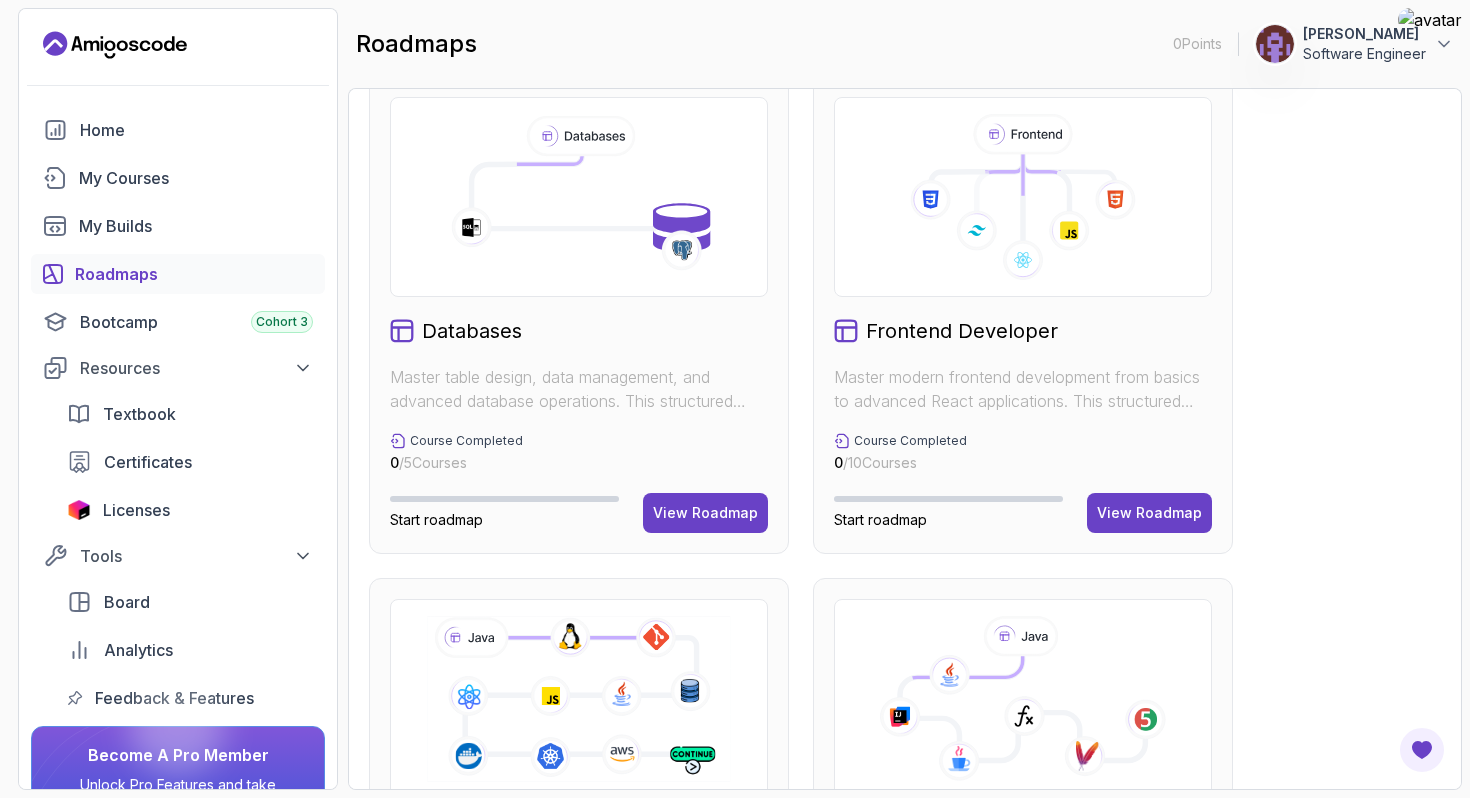 scroll, scrollTop: 0, scrollLeft: 0, axis: both 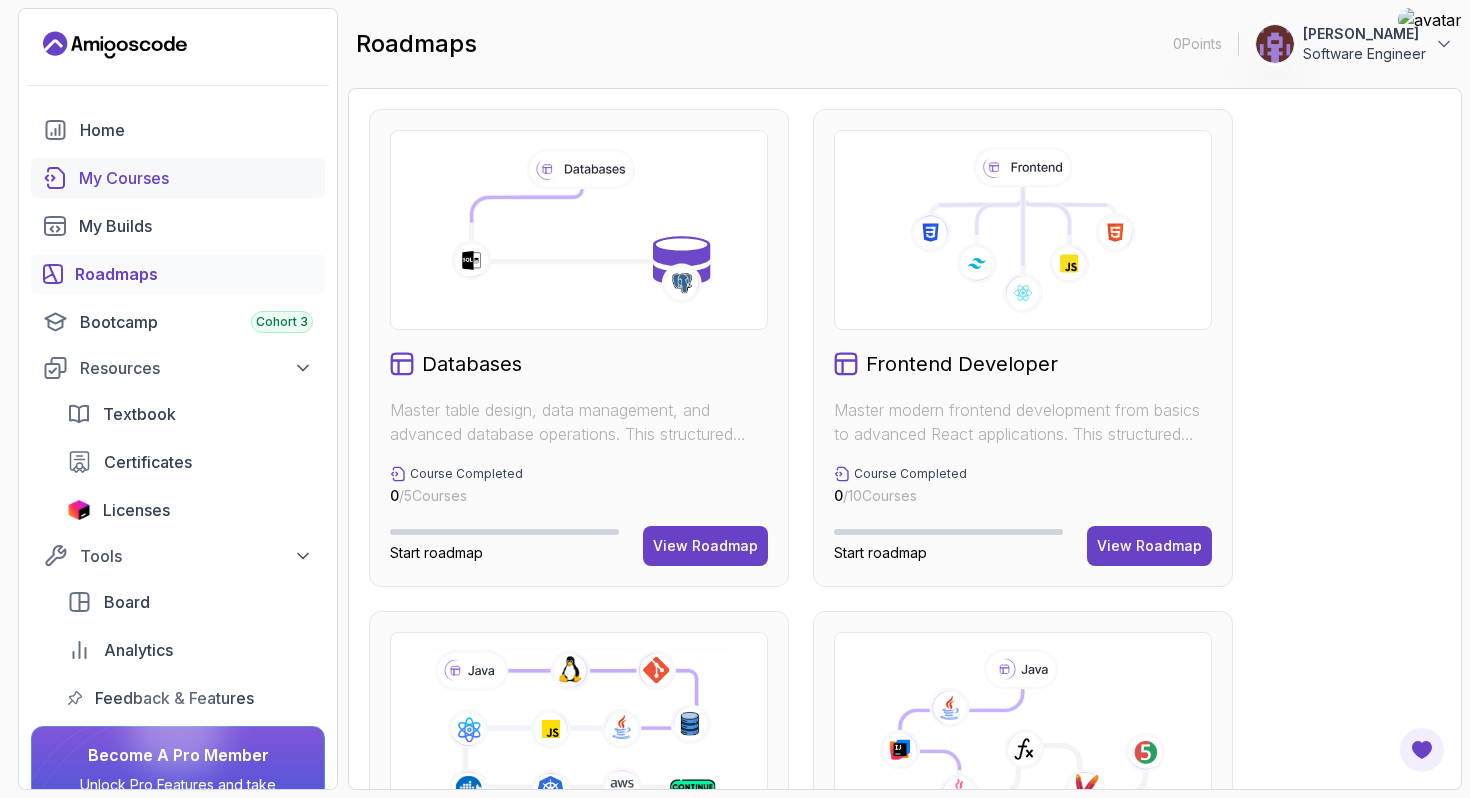 click on "My Courses" at bounding box center (196, 178) 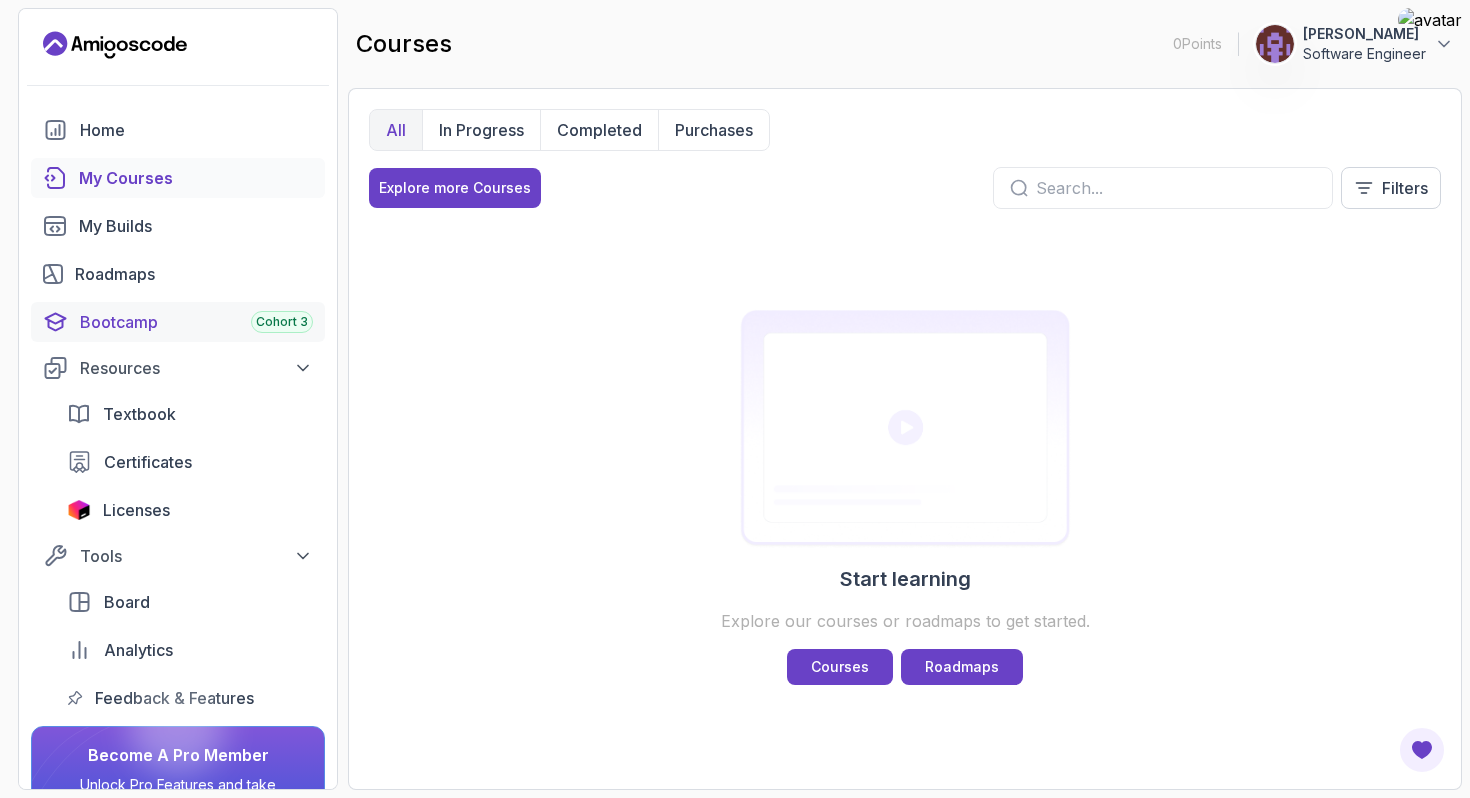 click on "Bootcamp Cohort 3" at bounding box center [196, 322] 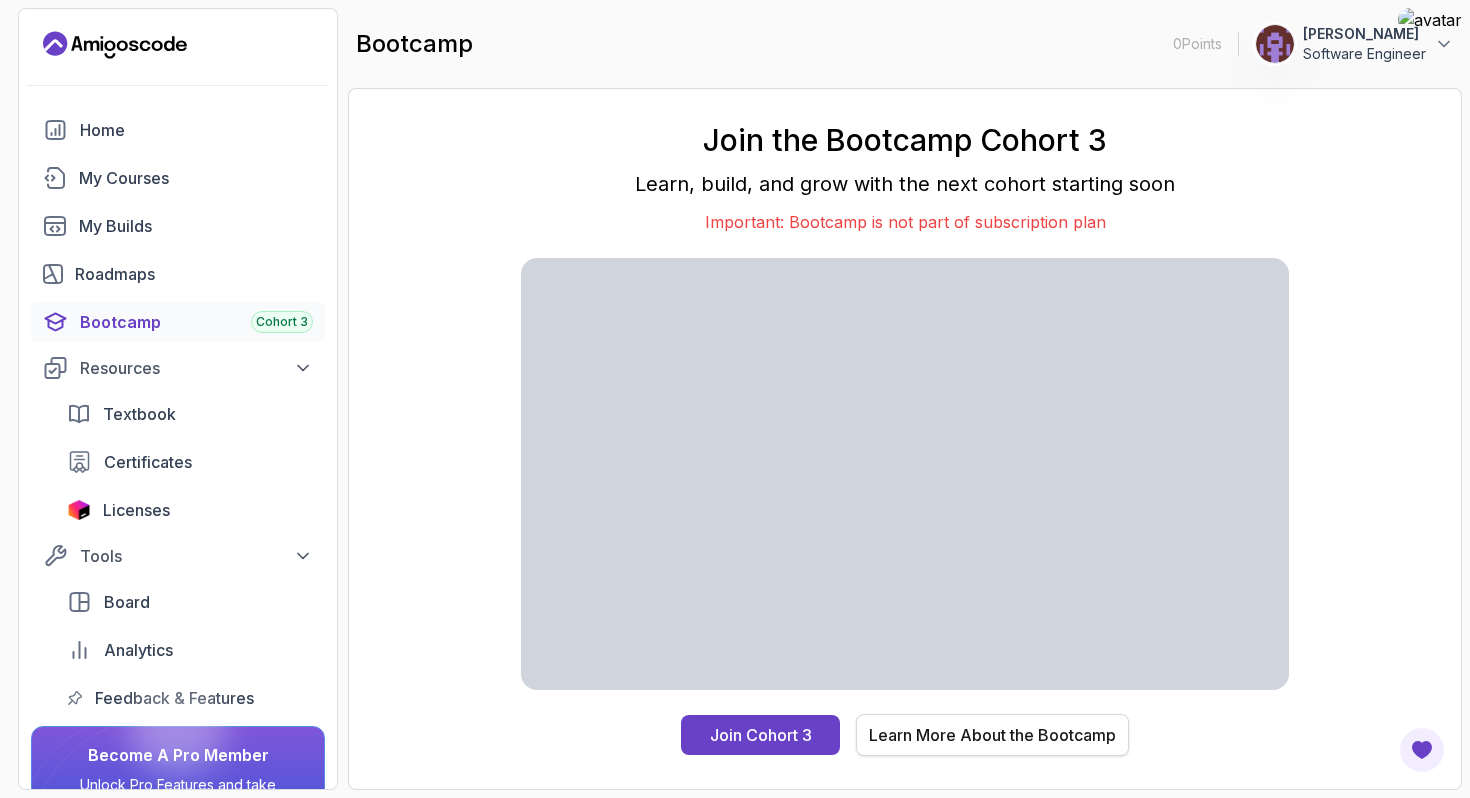 click on "Learn More About the Bootcamp" at bounding box center [992, 735] 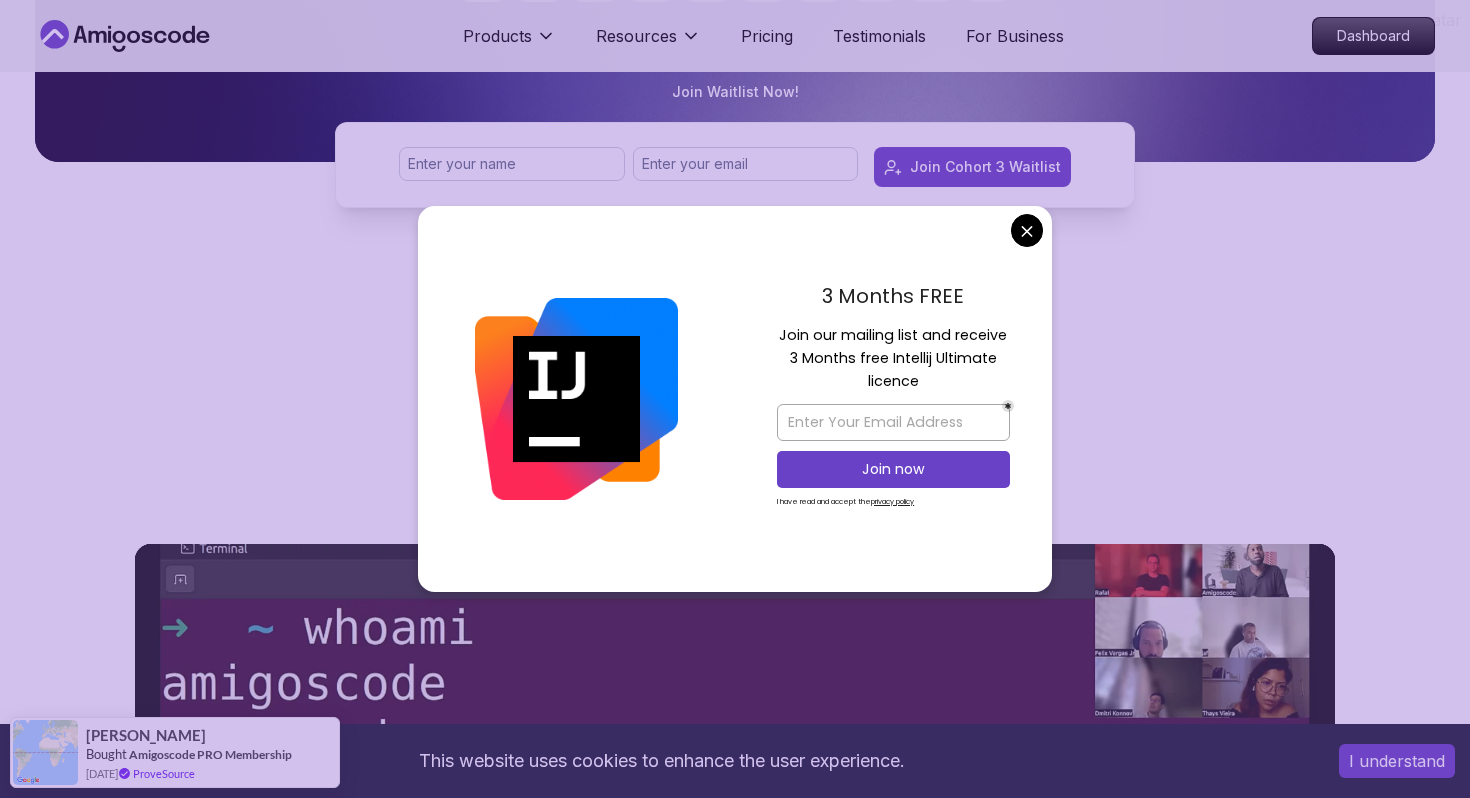 scroll, scrollTop: 552, scrollLeft: 0, axis: vertical 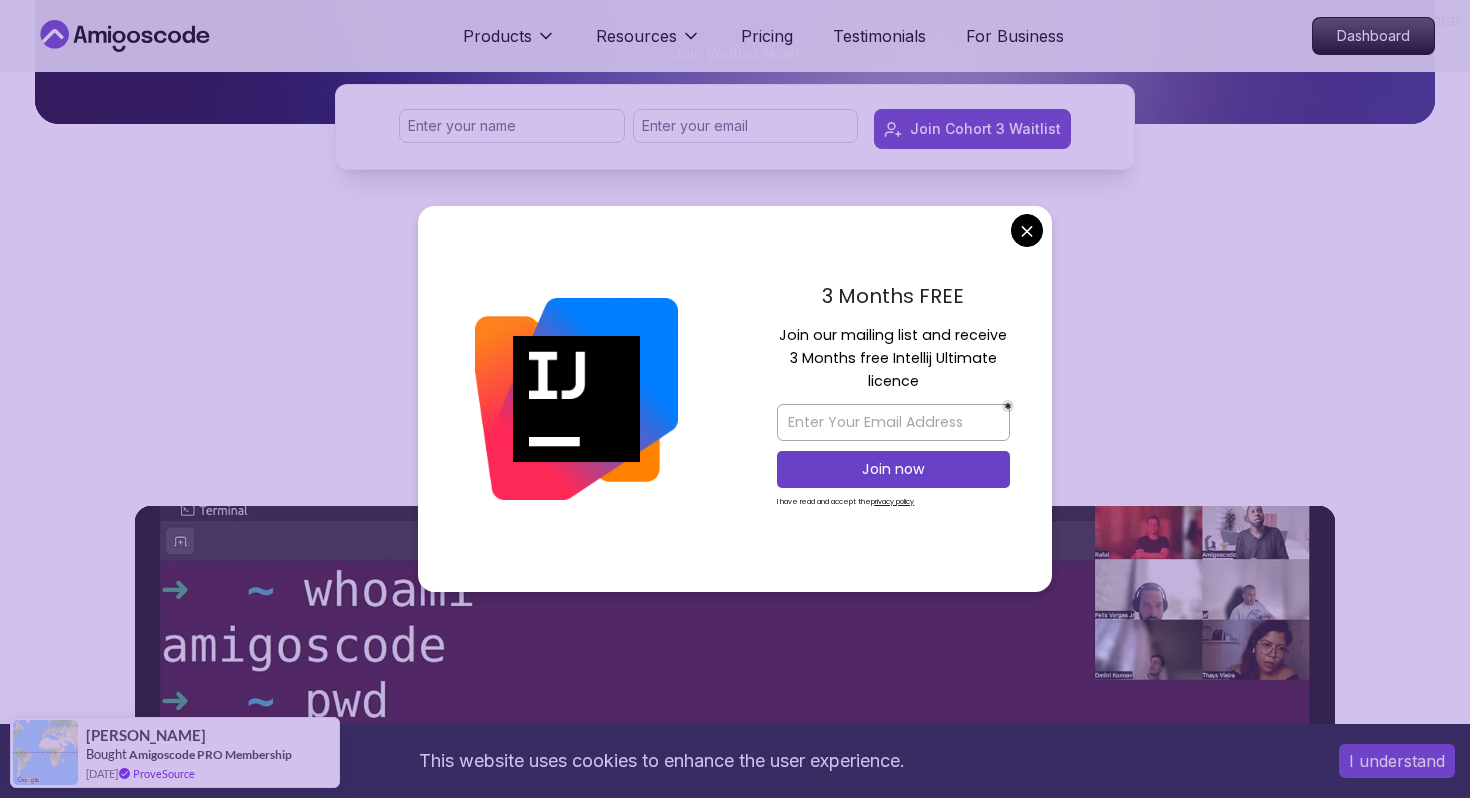 click on "This website uses cookies to enhance the user experience. I understand Products Resources Pricing Testimonials For Business Dashboard Products Resources Pricing Testimonials For Business Dashboard Join Cohort 3 Waitlist 10 Week  Bootcamp Are you ready to embark on an immersive coding adventure that will transform you into a skilled full-stack developer in just 10 weeks? Join Waitlist Now! Join Cohort 3 Waitlist Join Cohort 3 Waitlist What's inside? Amigoscode 10 Weeks Bootcamp   Discover more details about the bootcamp 10 Weeks Curriculum   Discover a detailed curriculum that guides you through key concepts and practical tasks. 01 Brainstorming Ideas / Understanding the Agile Process / Product Requirement Document Welcome Team Formation Projects Brainstorming Session Agile & Product Requirement Document (PRD) Live Session Open Office Information 01 02 System Design Database Design Entity Relationship Diagram (ERD) Live Session Database Design Implementation API Design Implementation 02 3-6 BackEnd Develoment" at bounding box center [735, 4588] 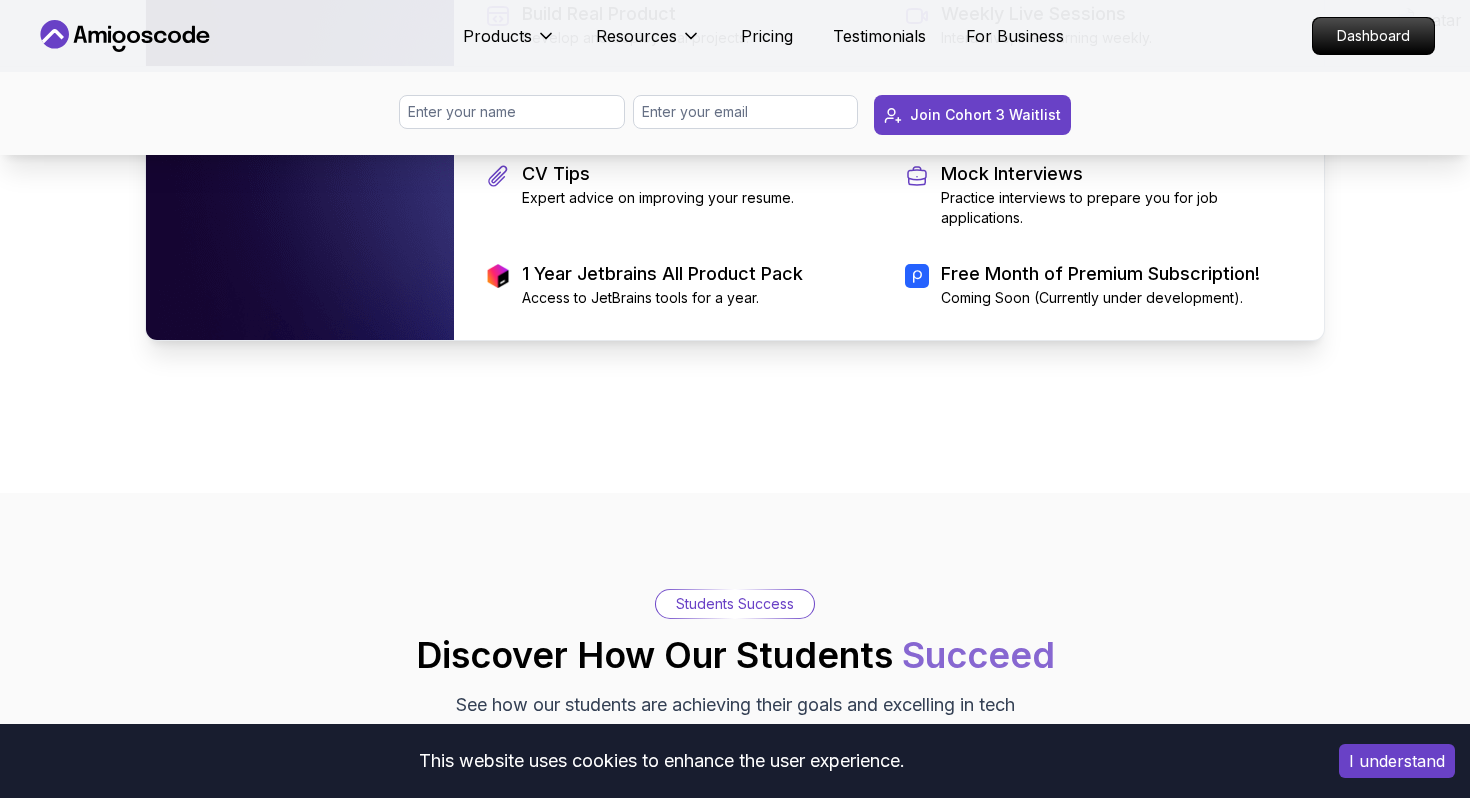 scroll, scrollTop: 4465, scrollLeft: 0, axis: vertical 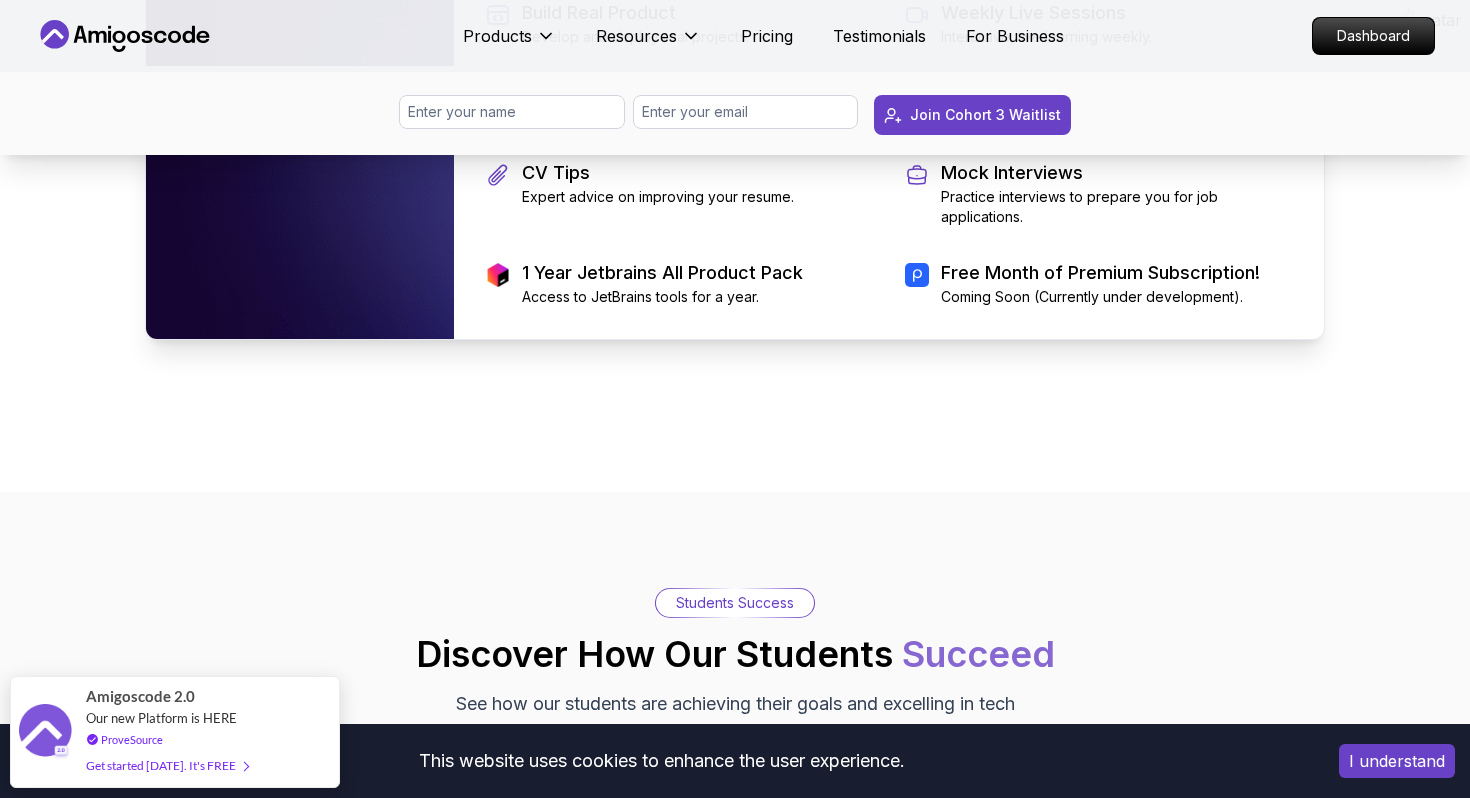 drag, startPoint x: 210, startPoint y: 369, endPoint x: 352, endPoint y: 369, distance: 142 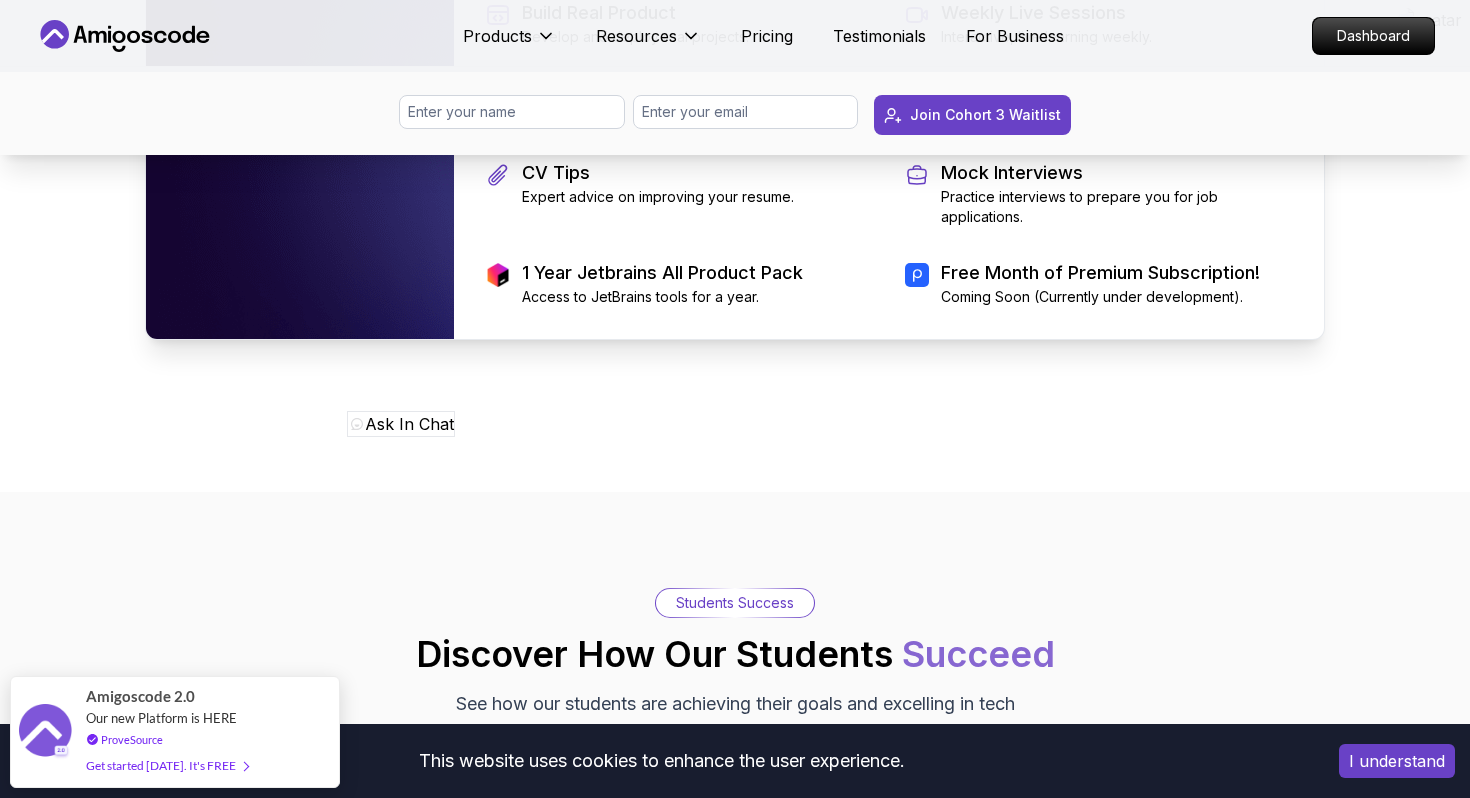 copy on "2,000" 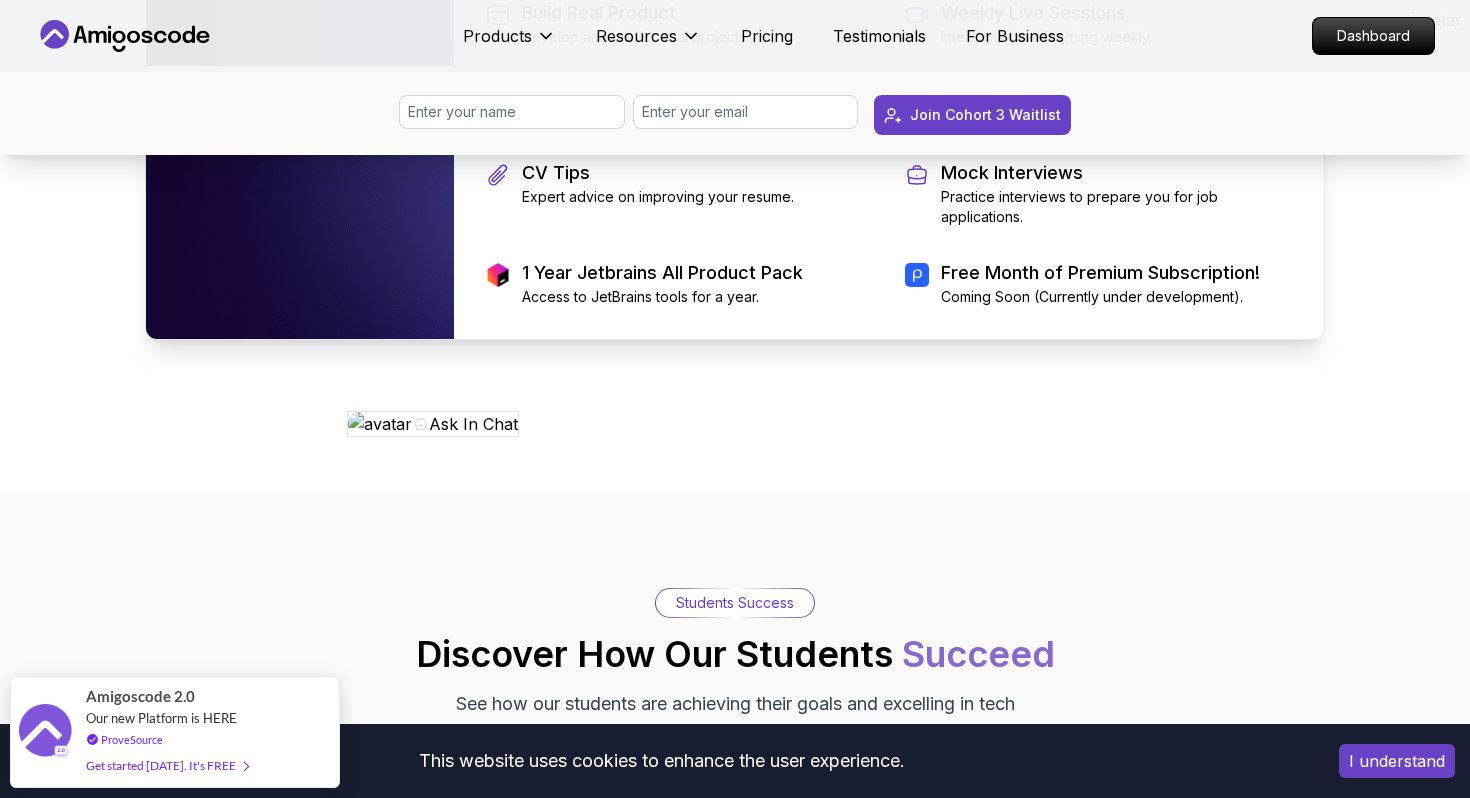 click on "CV Tips Expert advice on improving your resume." at bounding box center [679, 193] 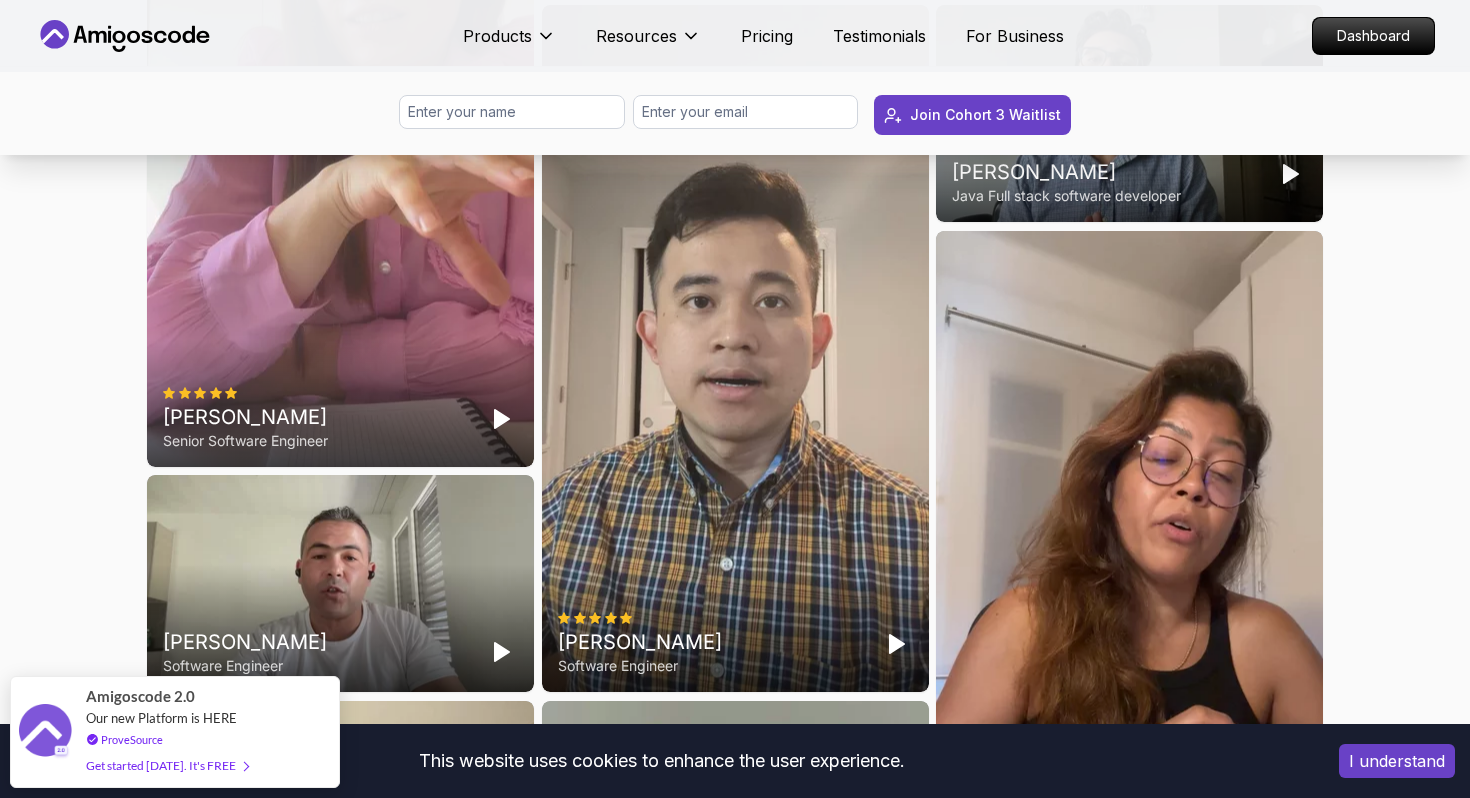 scroll, scrollTop: 5570, scrollLeft: 0, axis: vertical 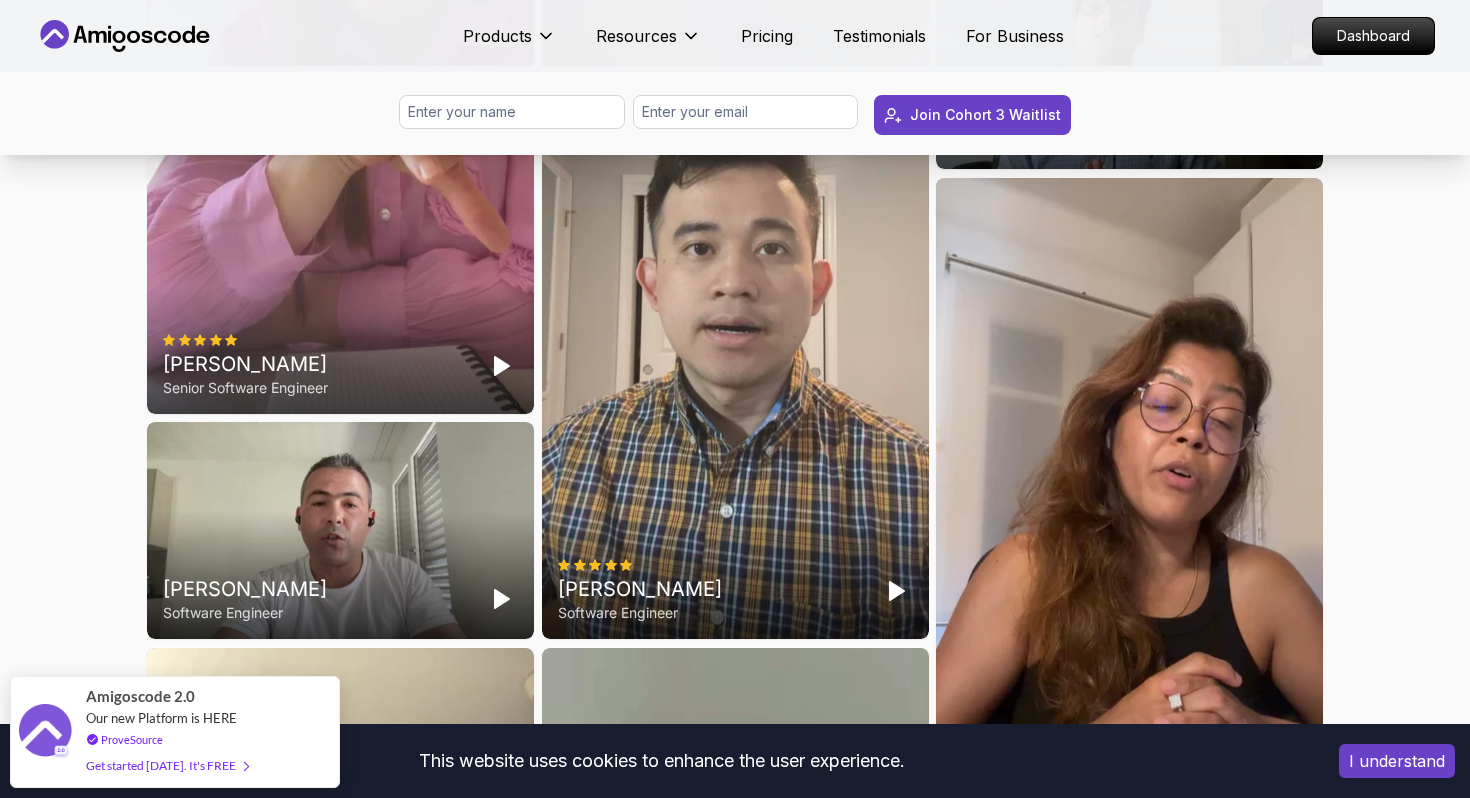 click 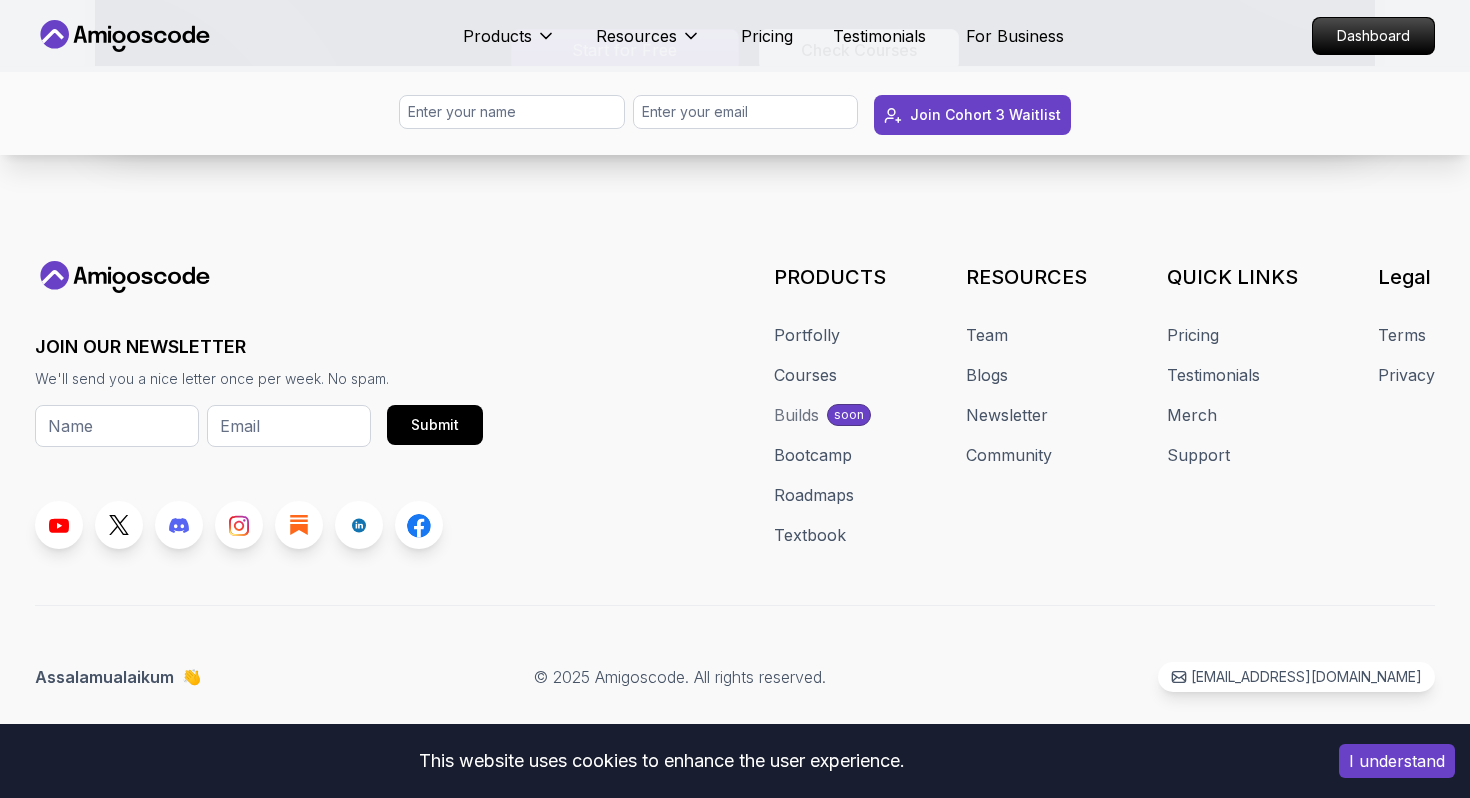 scroll, scrollTop: 9738, scrollLeft: 0, axis: vertical 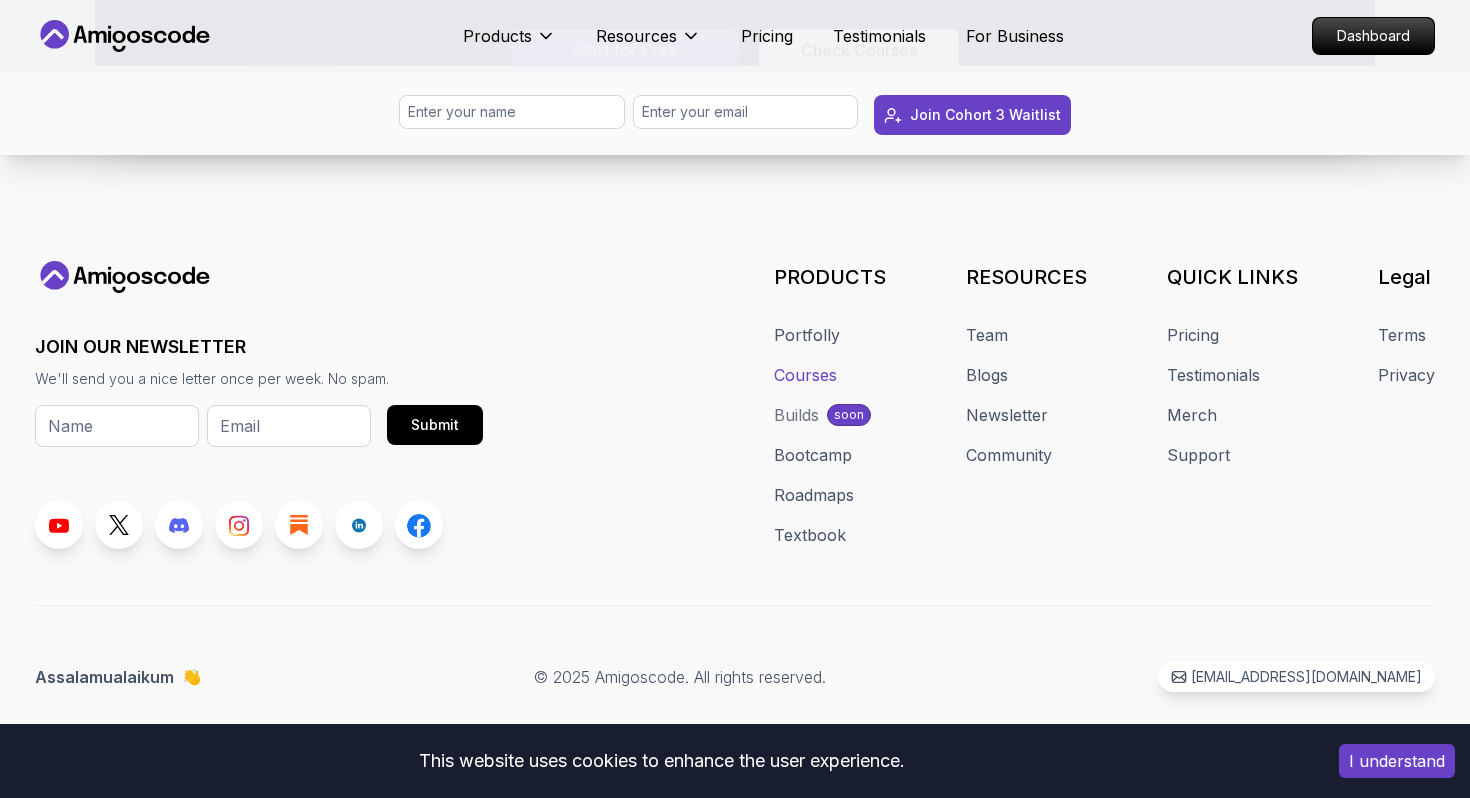 click on "Courses" at bounding box center [805, 375] 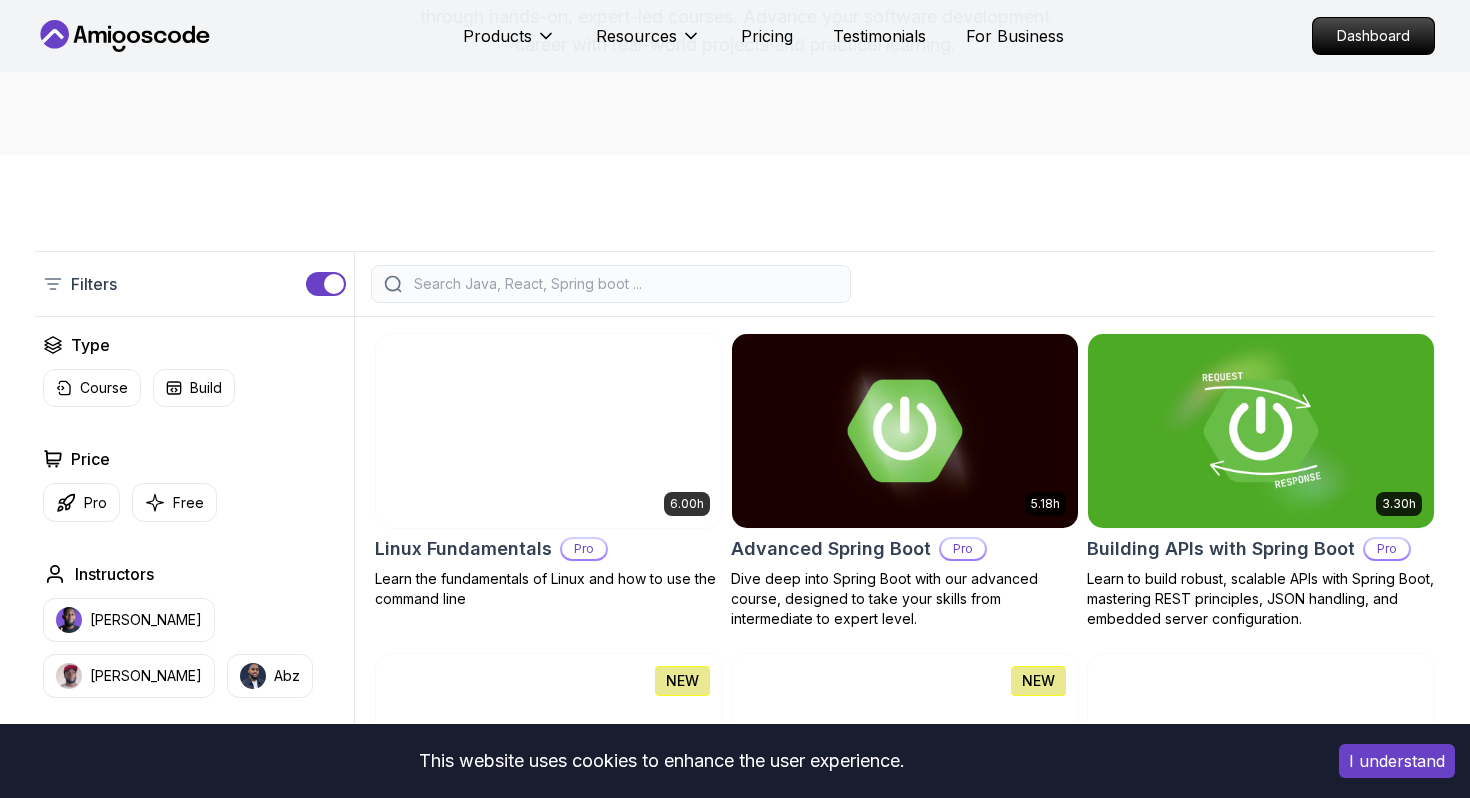 scroll, scrollTop: 299, scrollLeft: 0, axis: vertical 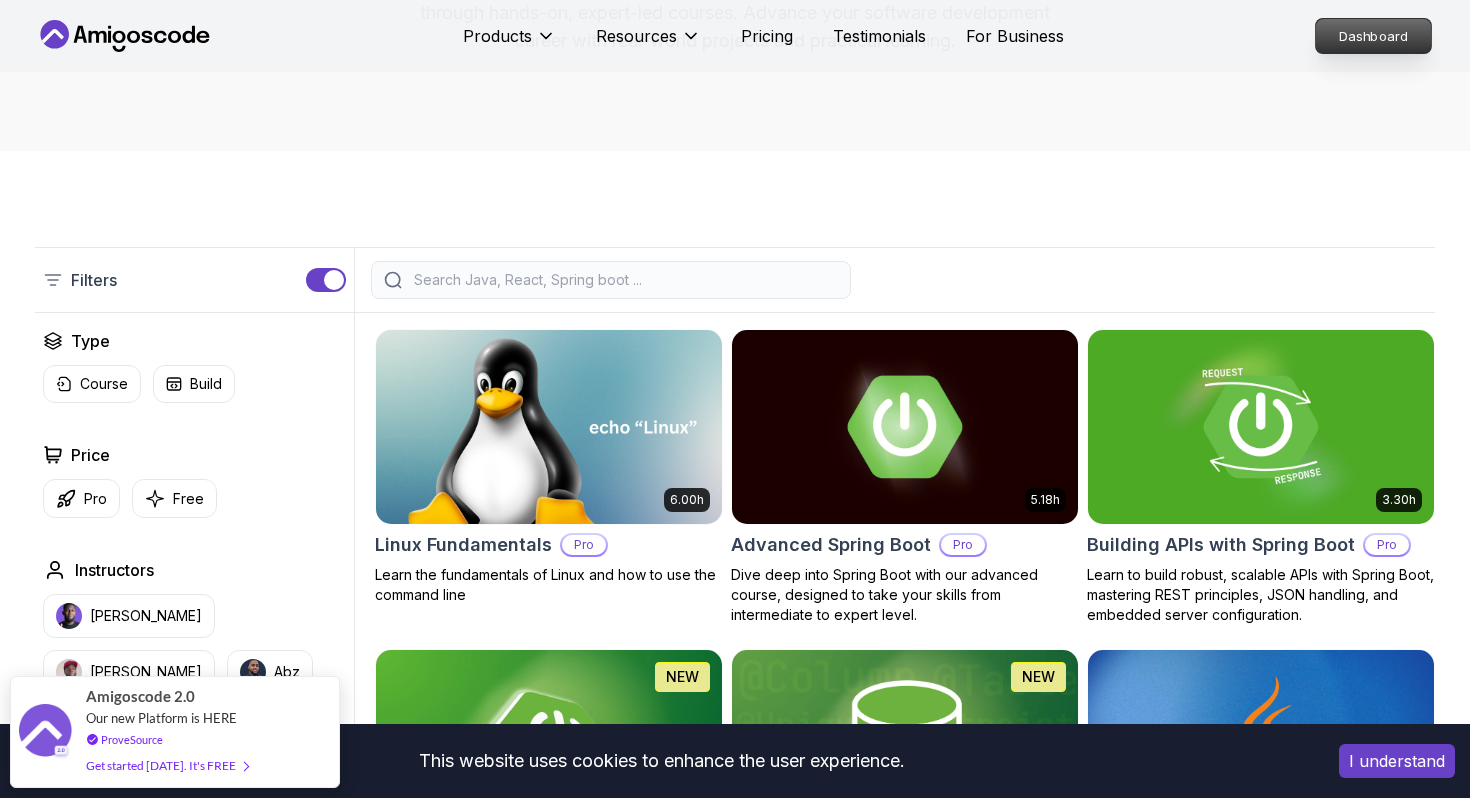click on "Dashboard" at bounding box center (1373, 36) 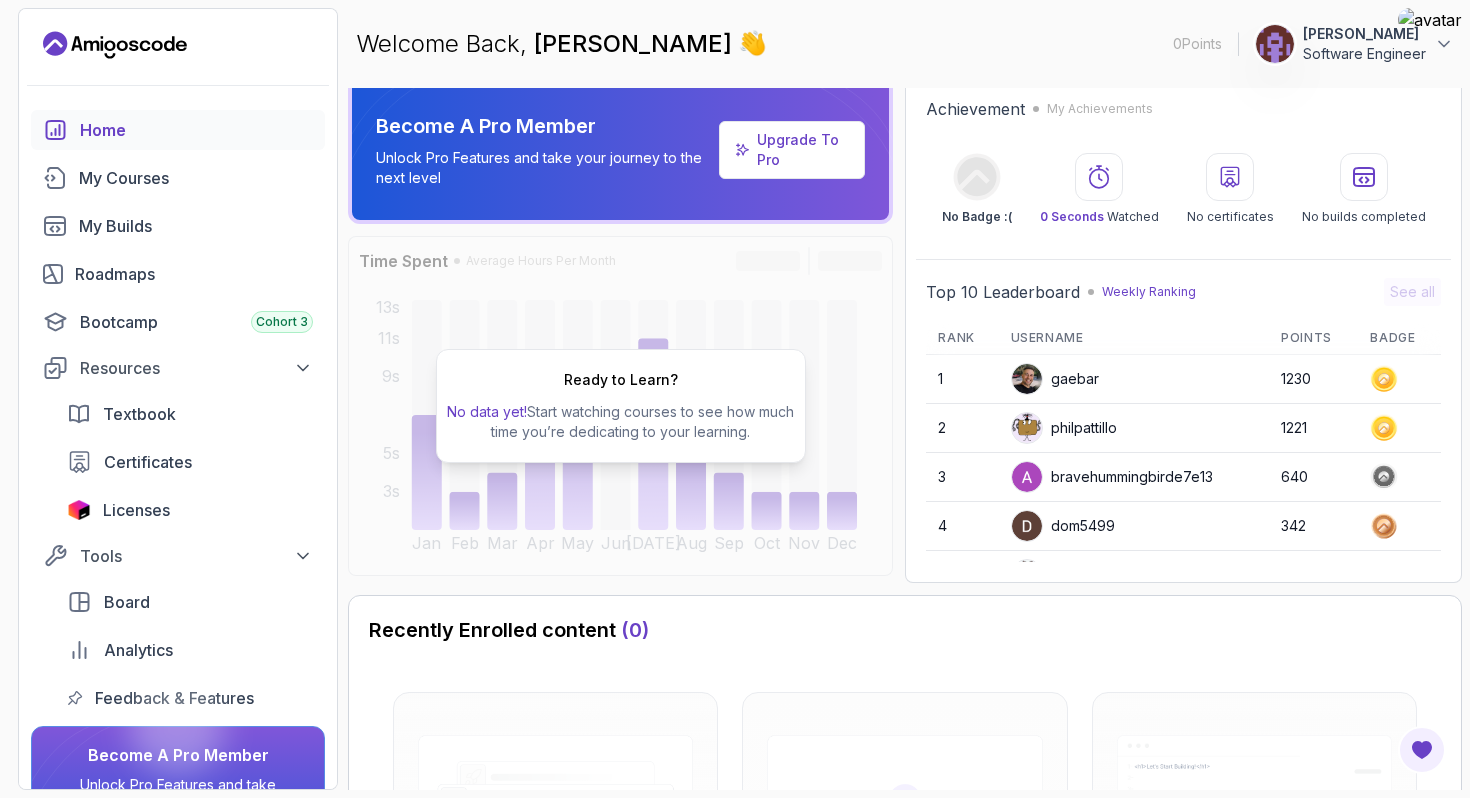 scroll, scrollTop: 17, scrollLeft: 0, axis: vertical 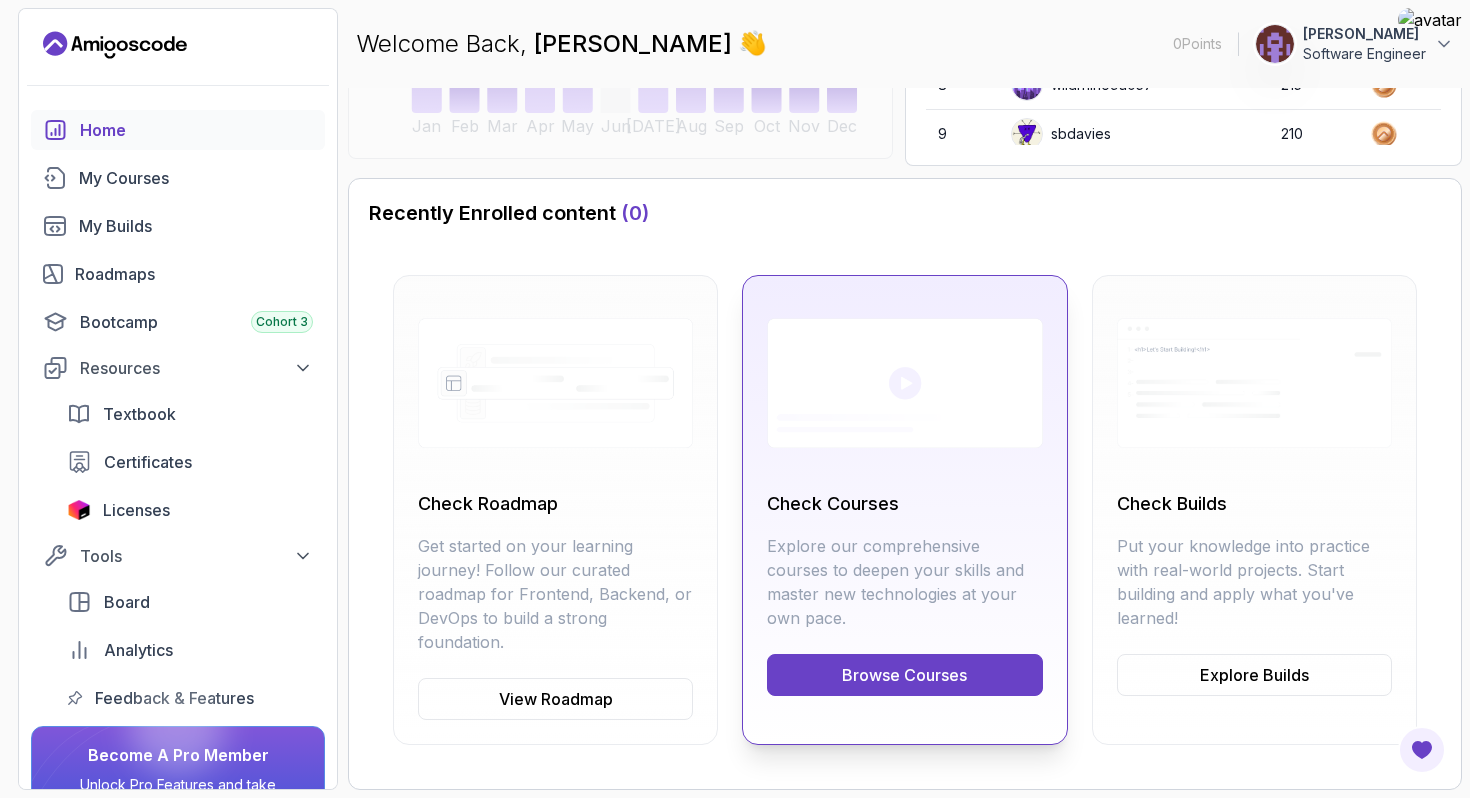 click on "Browse Courses" at bounding box center (904, 675) 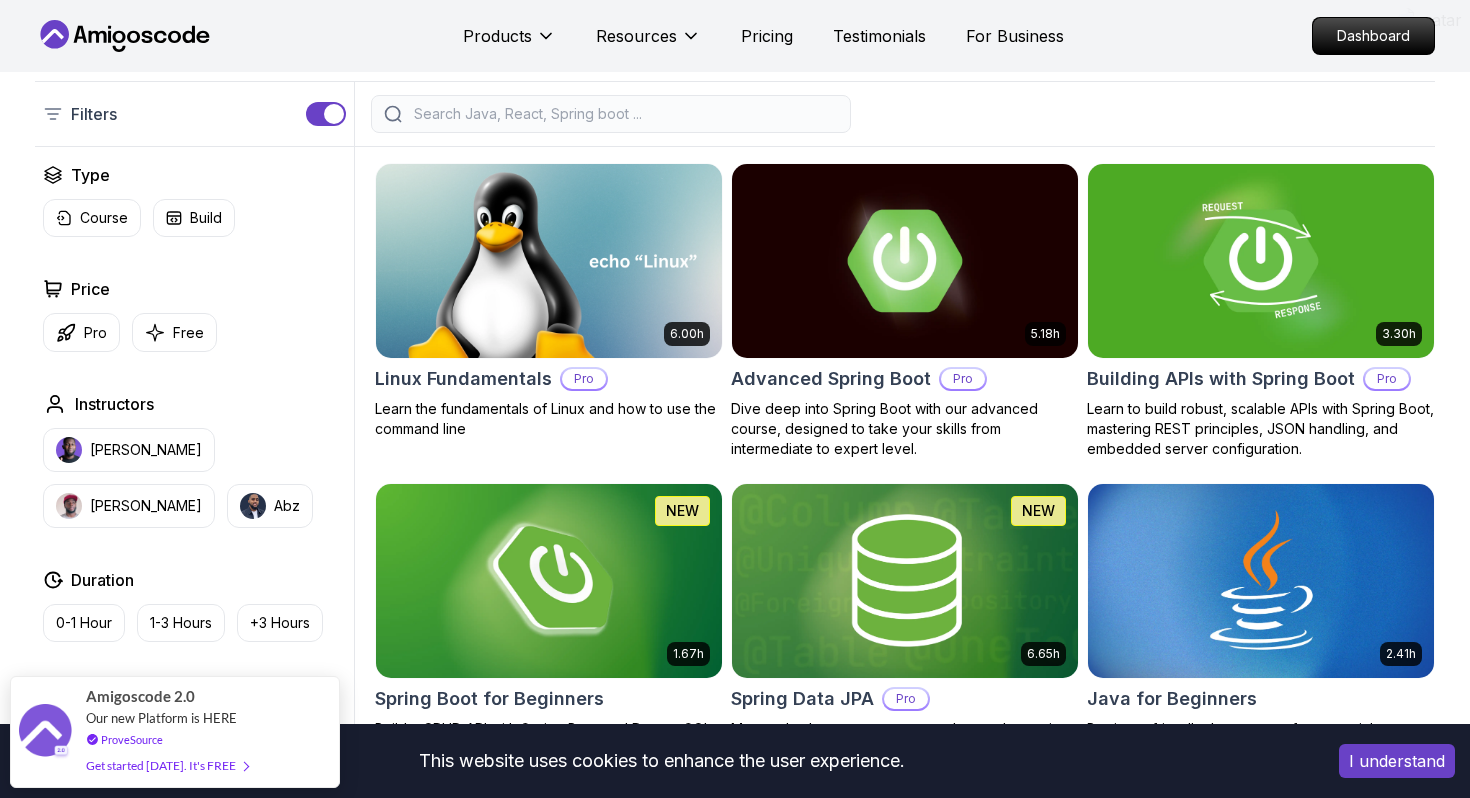 scroll, scrollTop: 469, scrollLeft: 0, axis: vertical 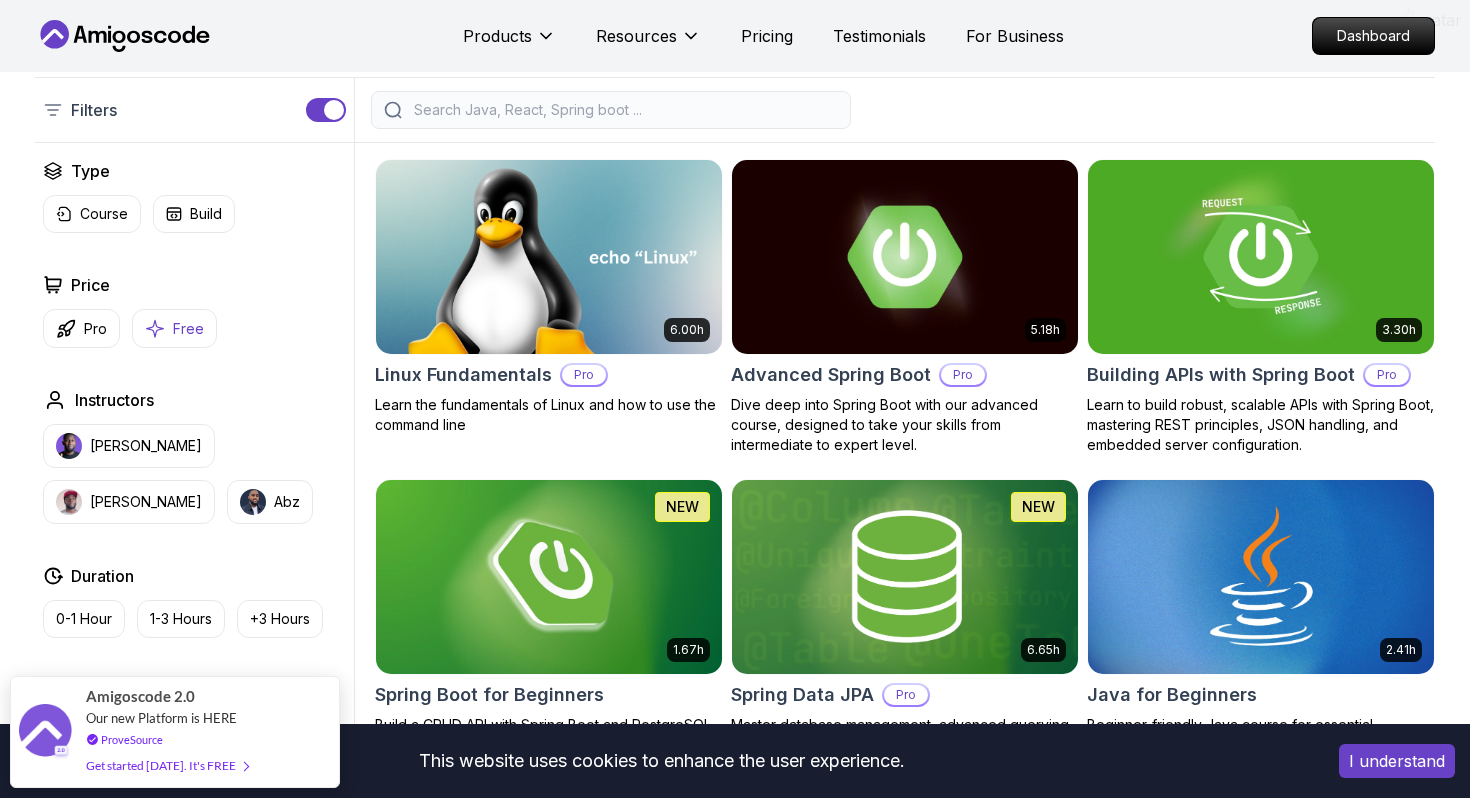 click on "Free" at bounding box center (174, 328) 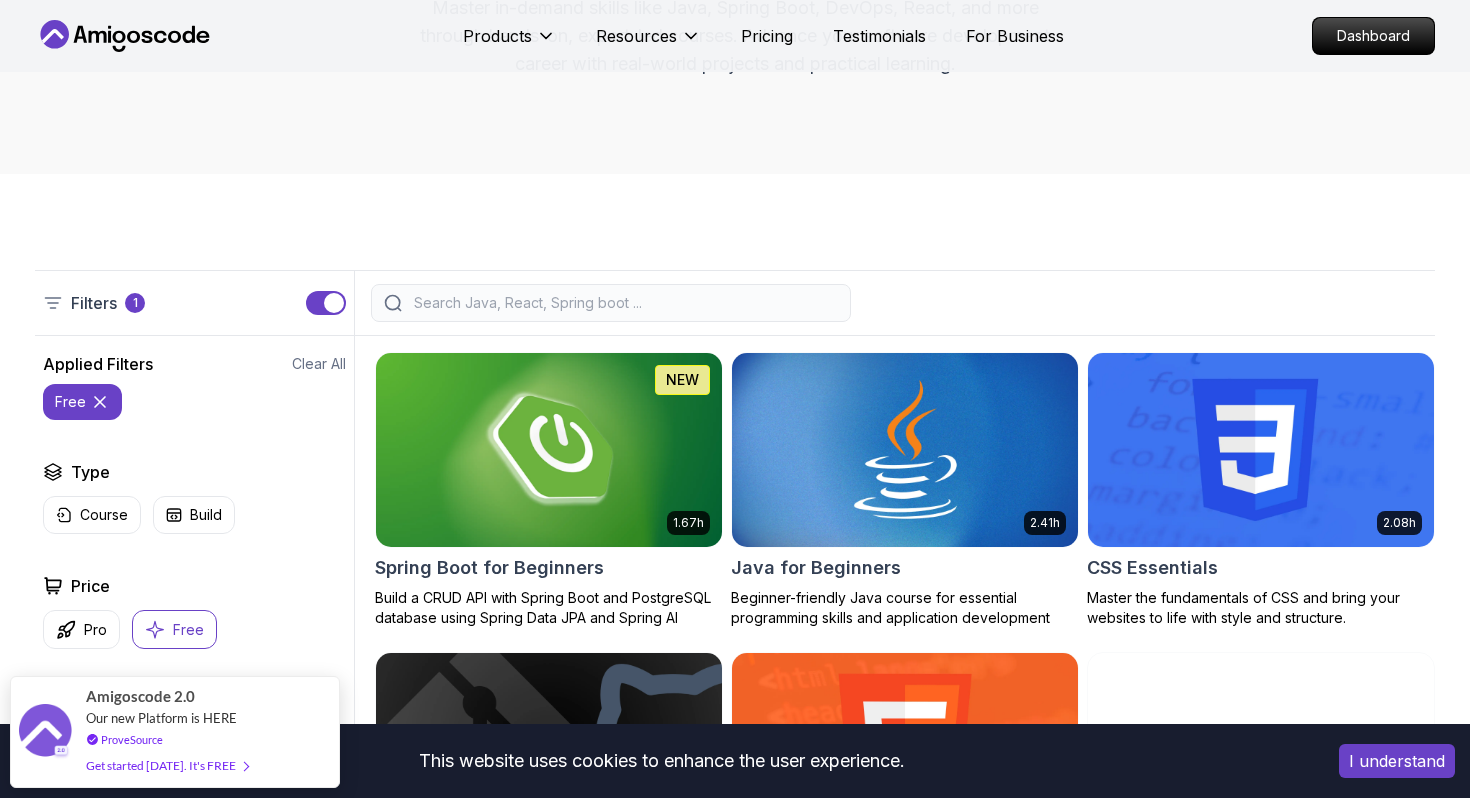 scroll, scrollTop: 0, scrollLeft: 0, axis: both 